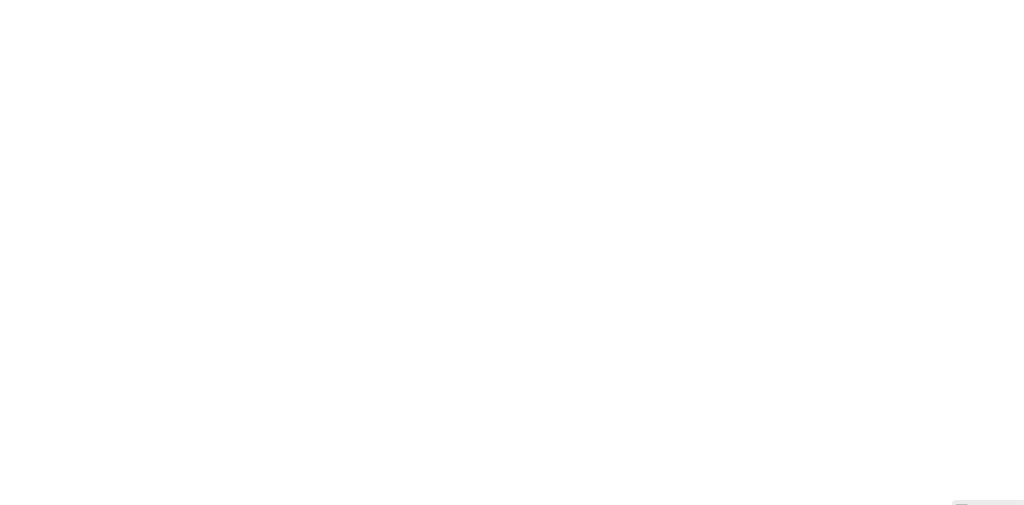 scroll, scrollTop: 0, scrollLeft: 0, axis: both 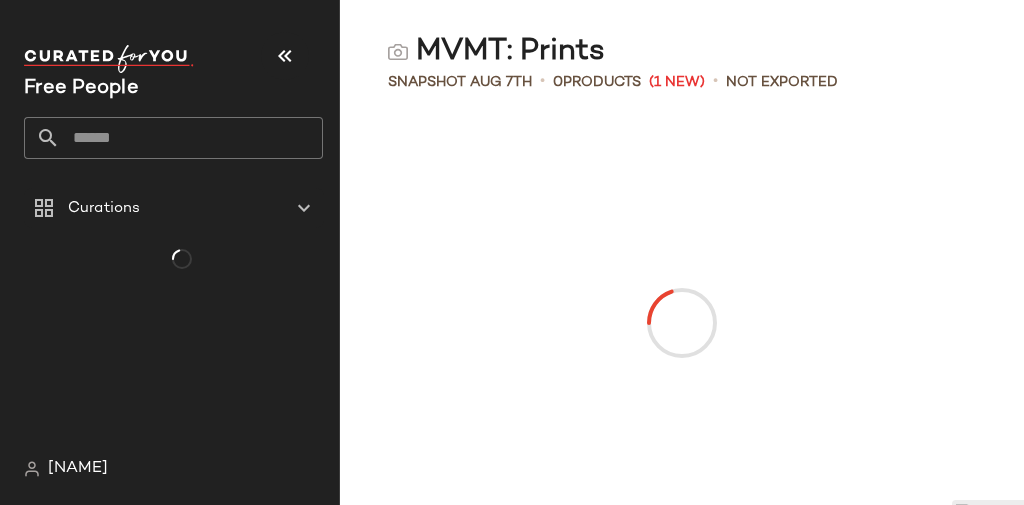click 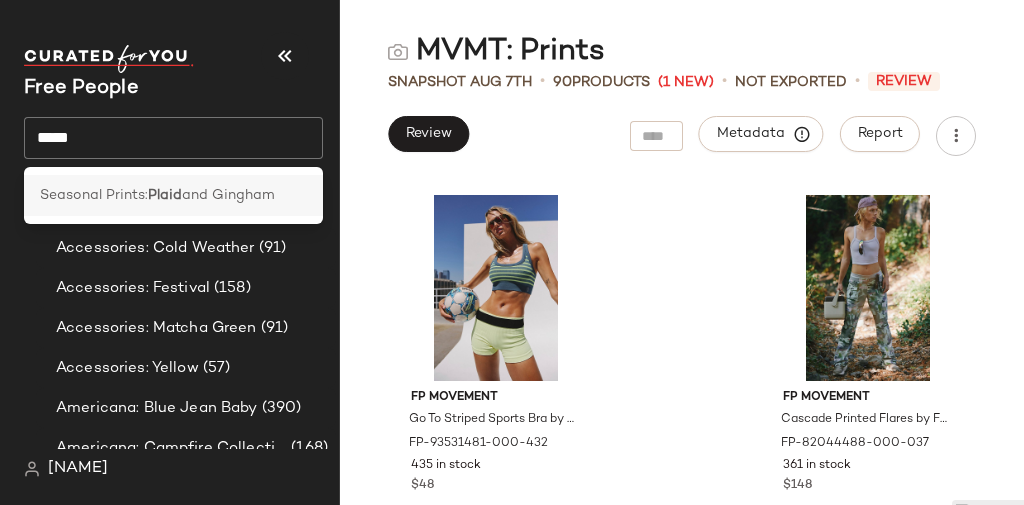 click on "Plaid" at bounding box center (165, 195) 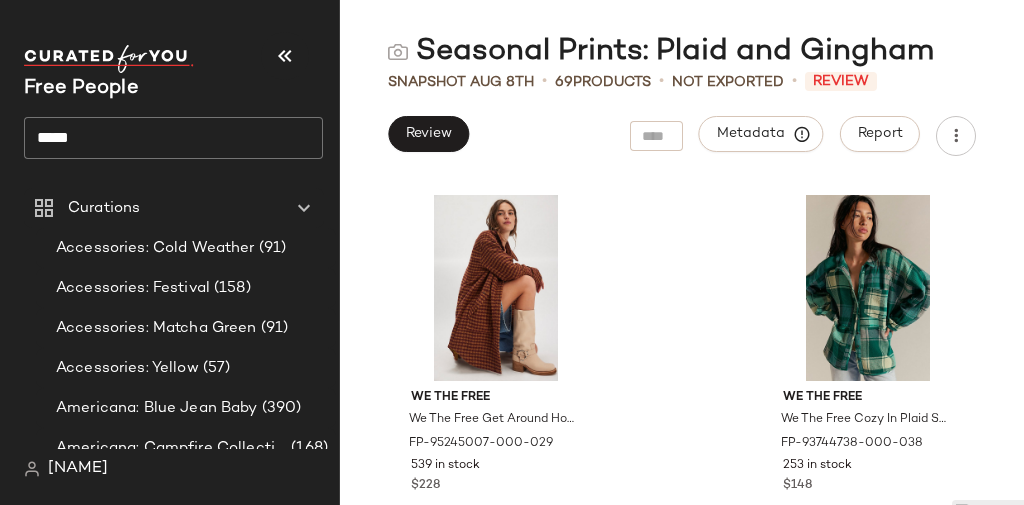 click on "*****" 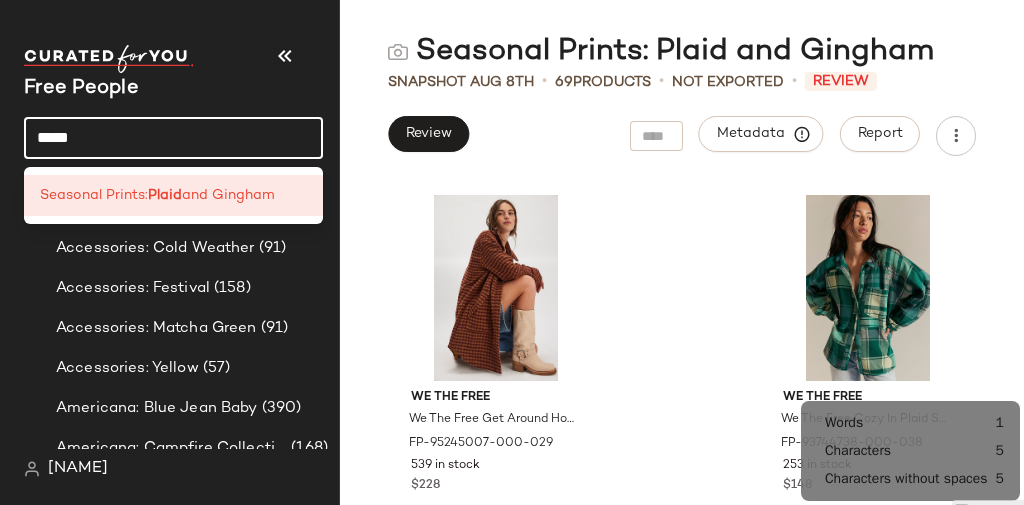 click on "*****" 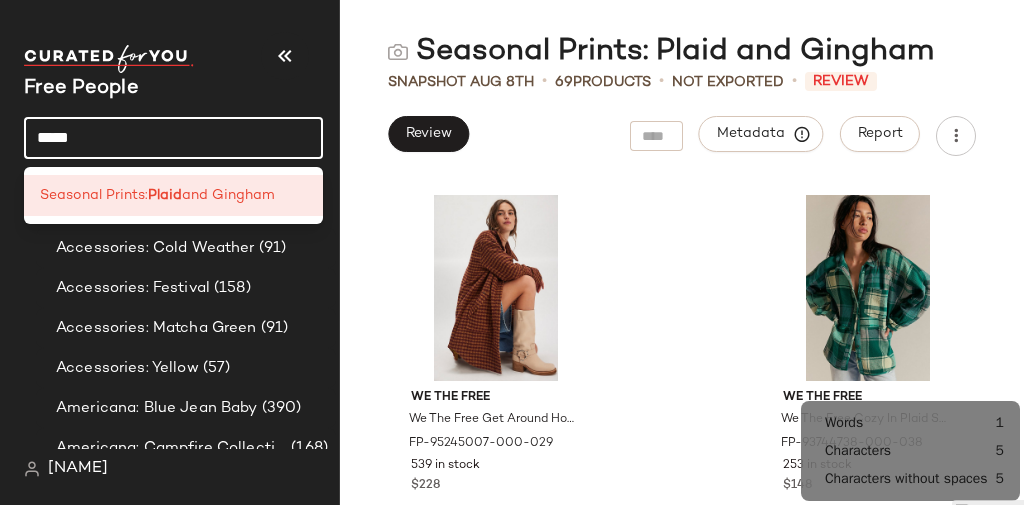 click on "*****" 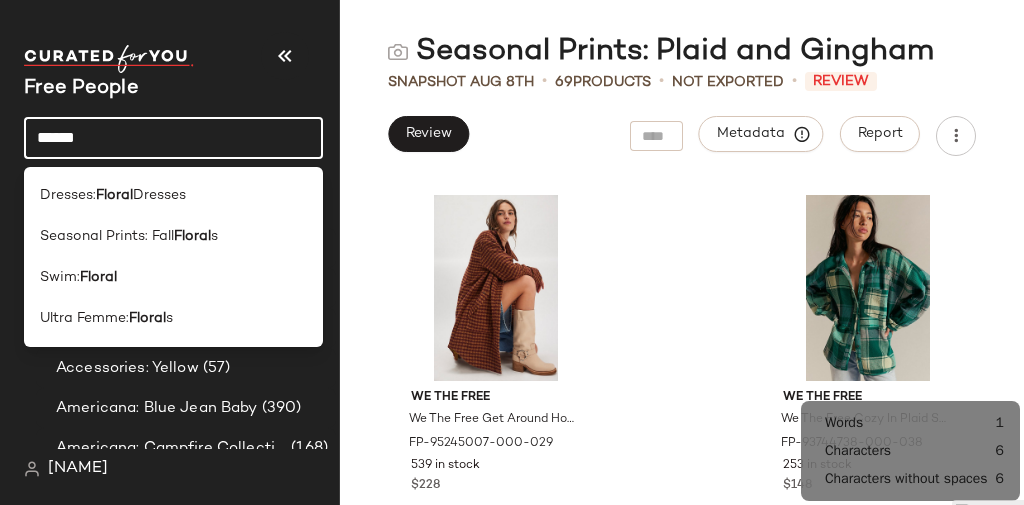click on "******" 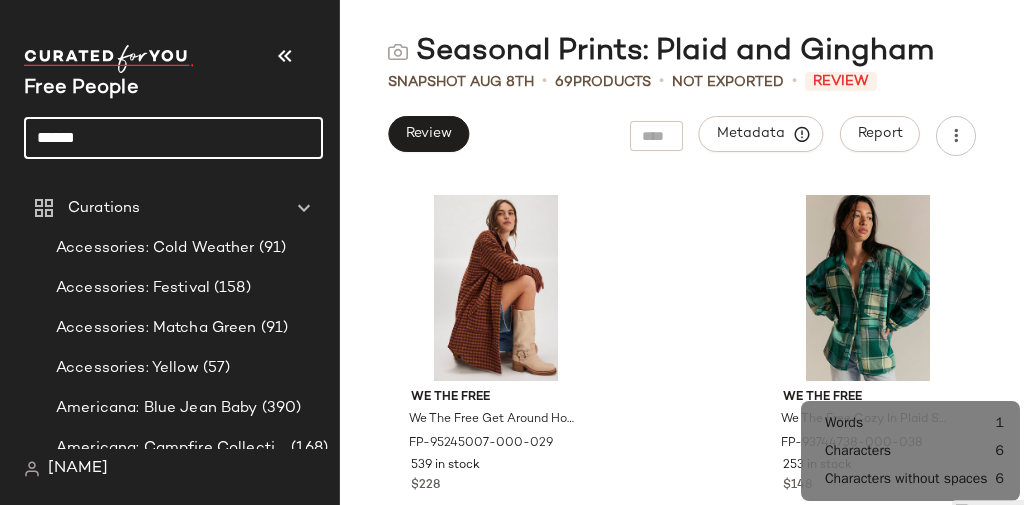 click on "******" 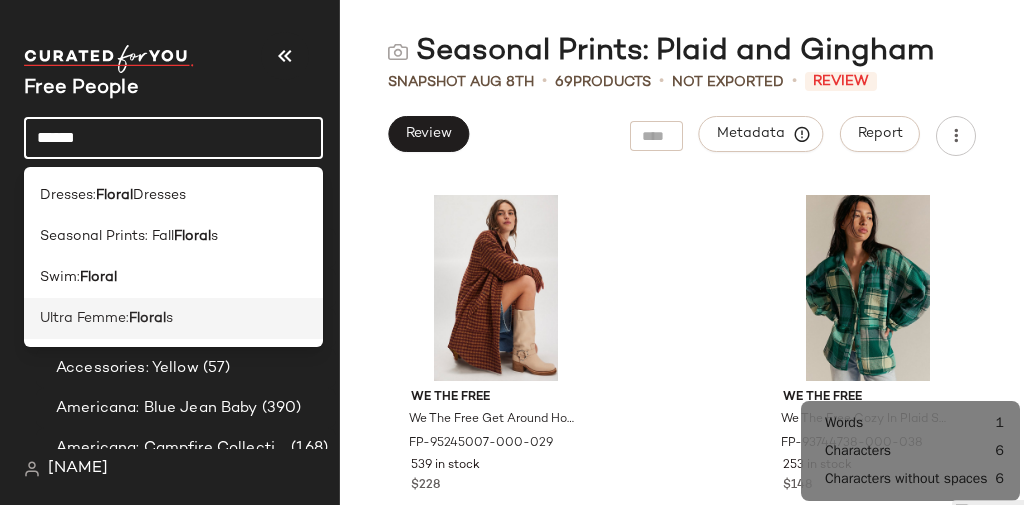 click on "Ultra Femme:  Floral s" 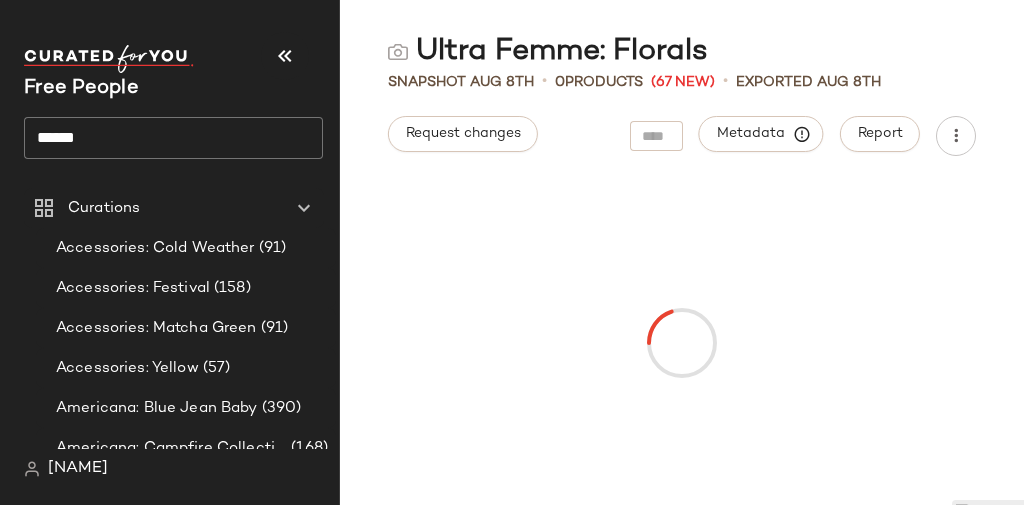 click on "Ultra Femme: Florals Snapshot [MONTH] [DAY] • 0 Products (67 New) • Exported [MONTH] [DAY] Request changes Metadata Report" at bounding box center [682, 268] 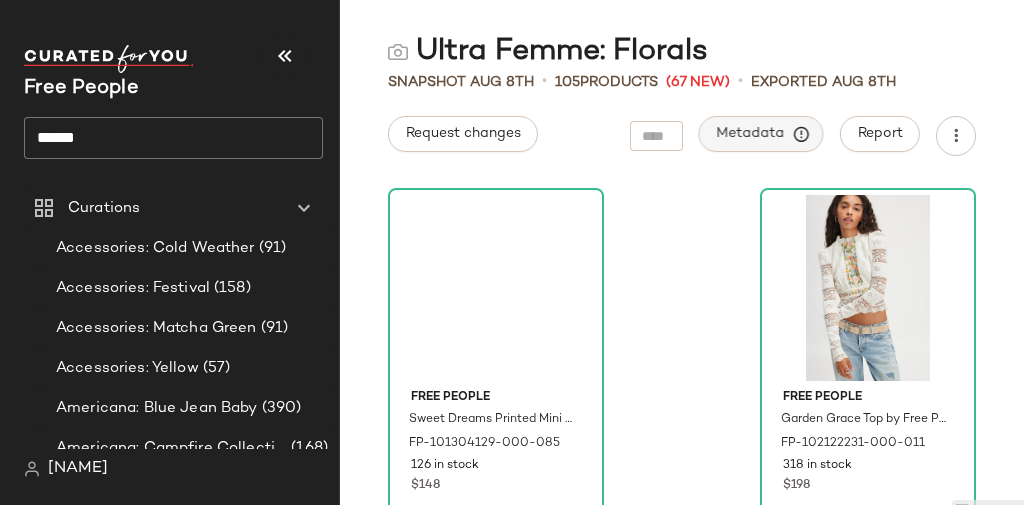 click on "Metadata" 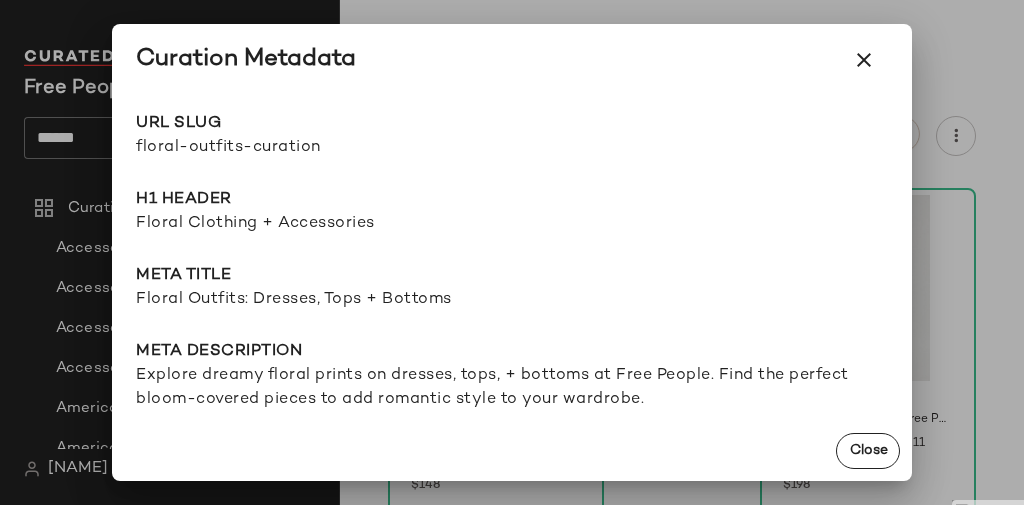 click on "floral-outfits-curation" at bounding box center [324, 148] 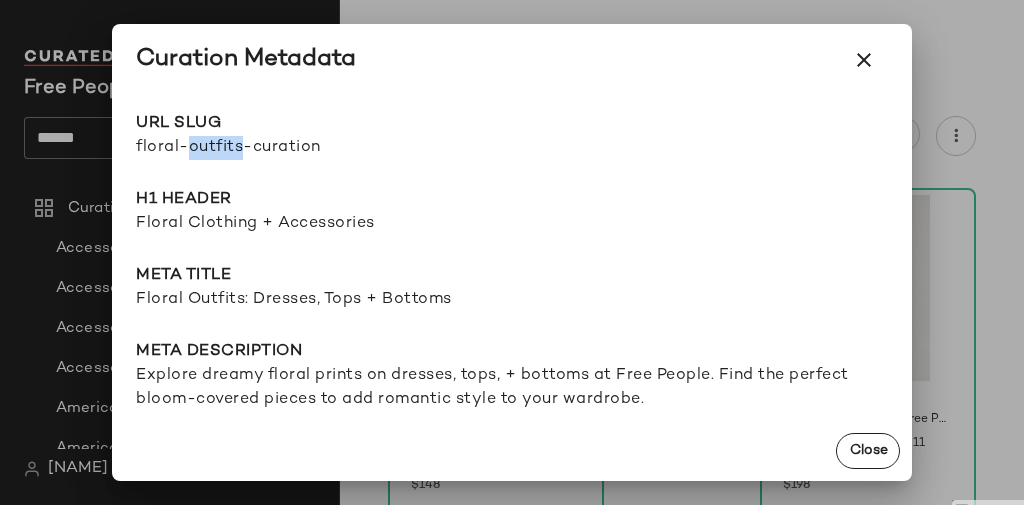 click on "floral-outfits-curation" at bounding box center [324, 148] 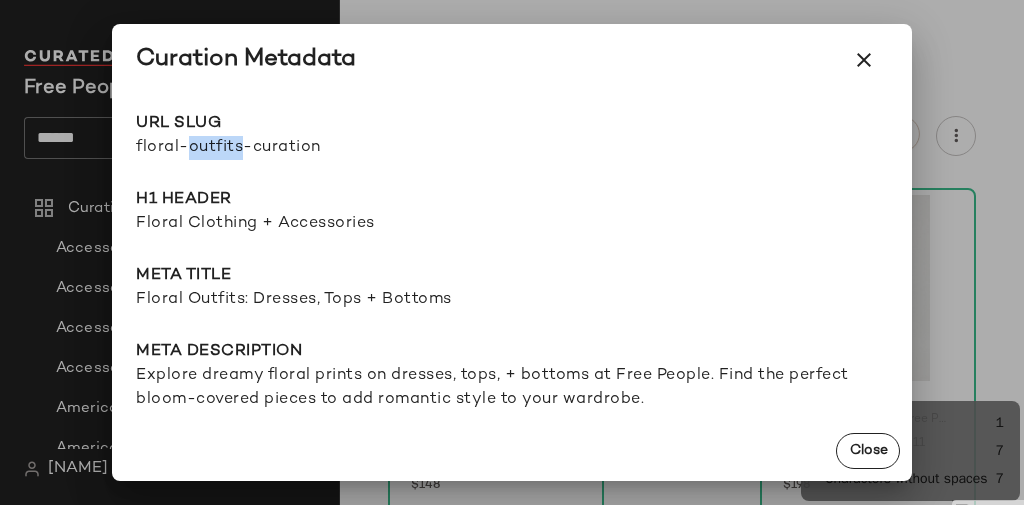 click on "floral-outfits-curation" at bounding box center (324, 148) 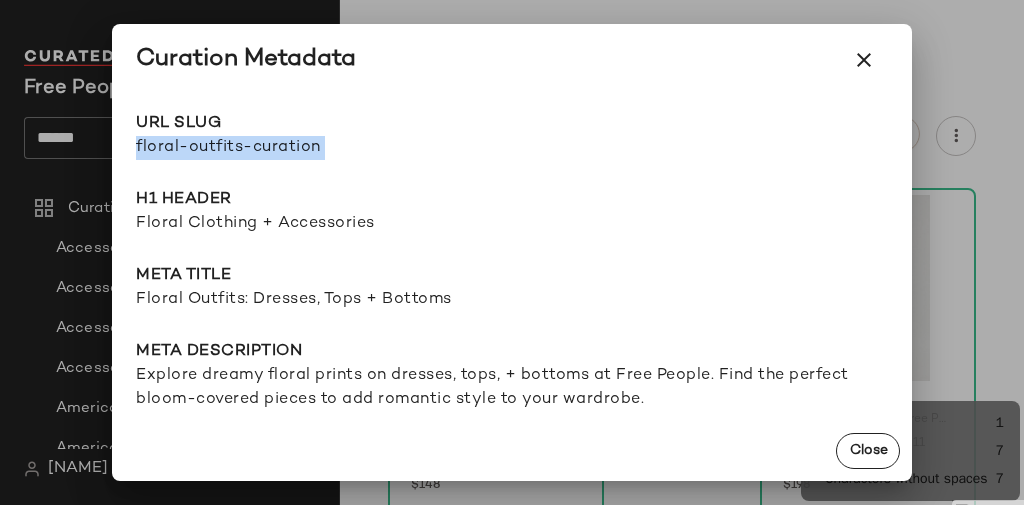 click on "floral-outfits-curation" at bounding box center [324, 148] 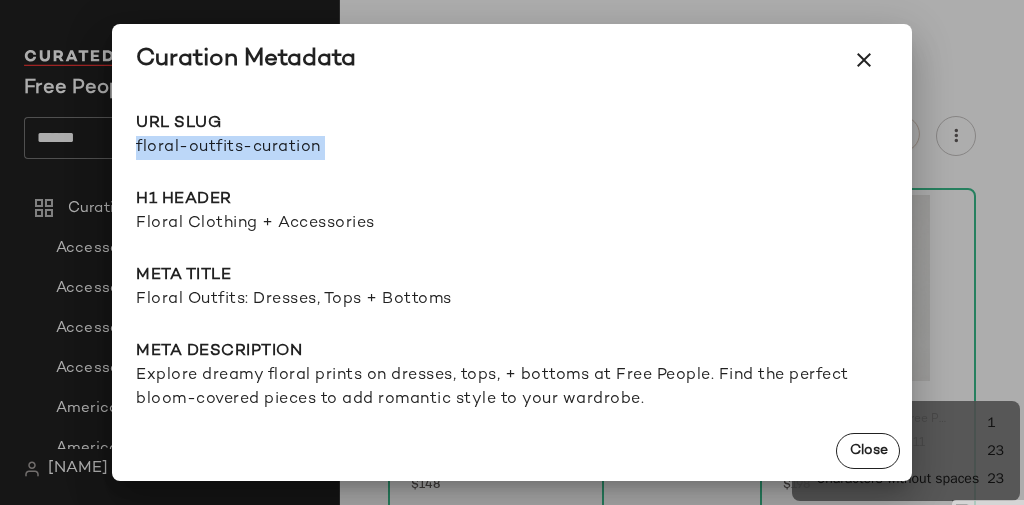 copy on "floral-outfits-curation Go to Shop" 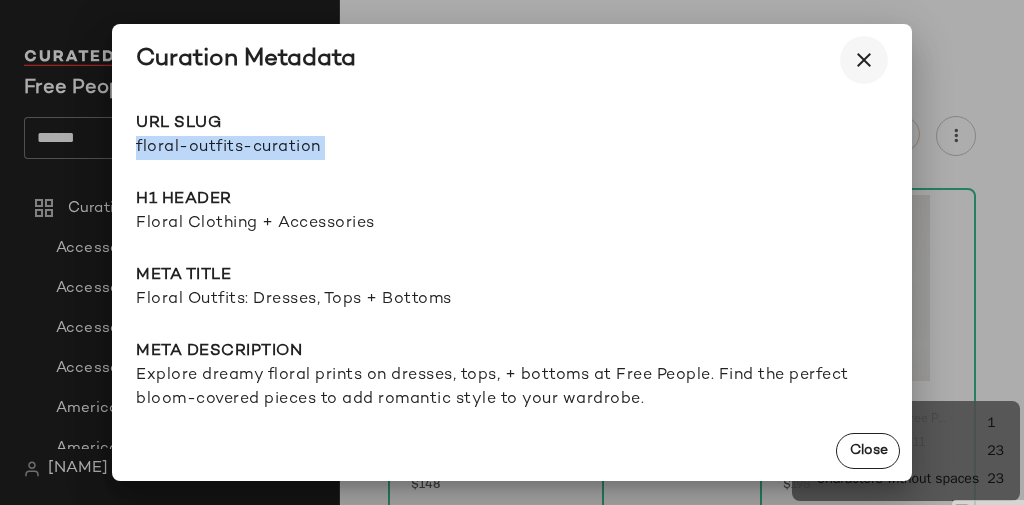 click at bounding box center (864, 60) 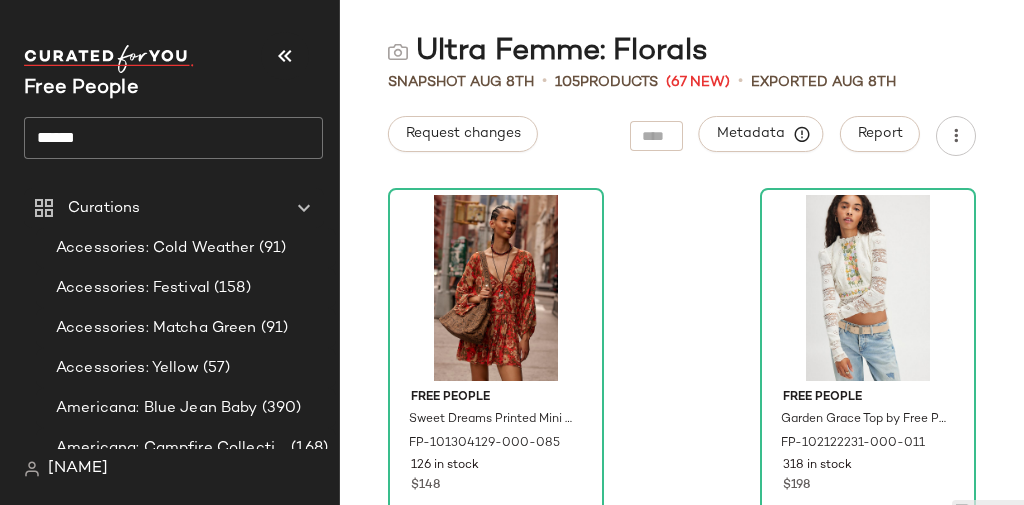 click on "******" 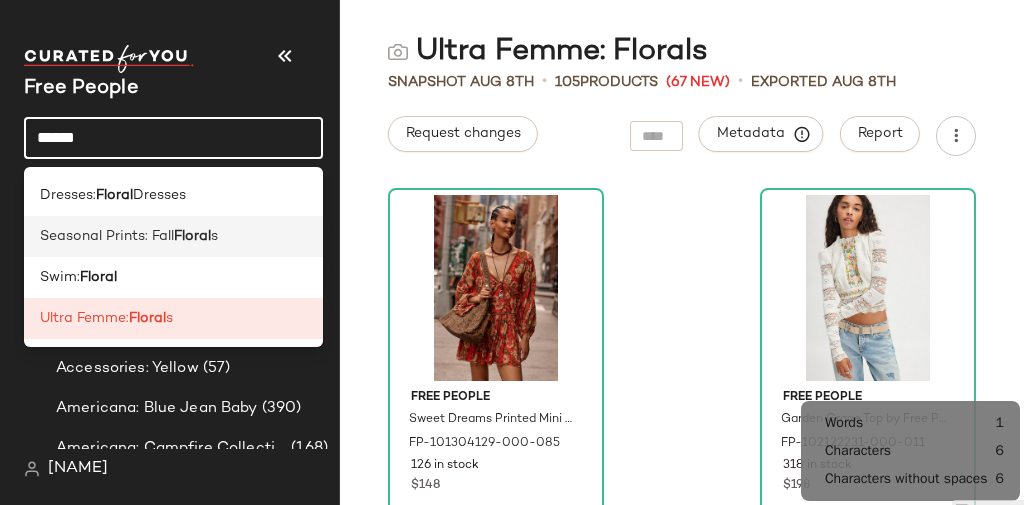 click on "Seasonal Prints: Fall" at bounding box center [107, 236] 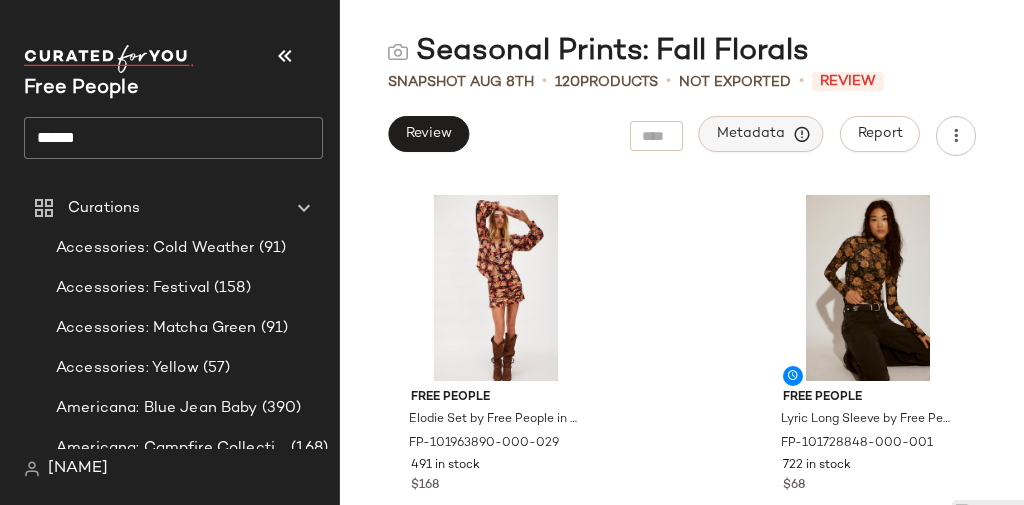 click on "Metadata" at bounding box center [761, 134] 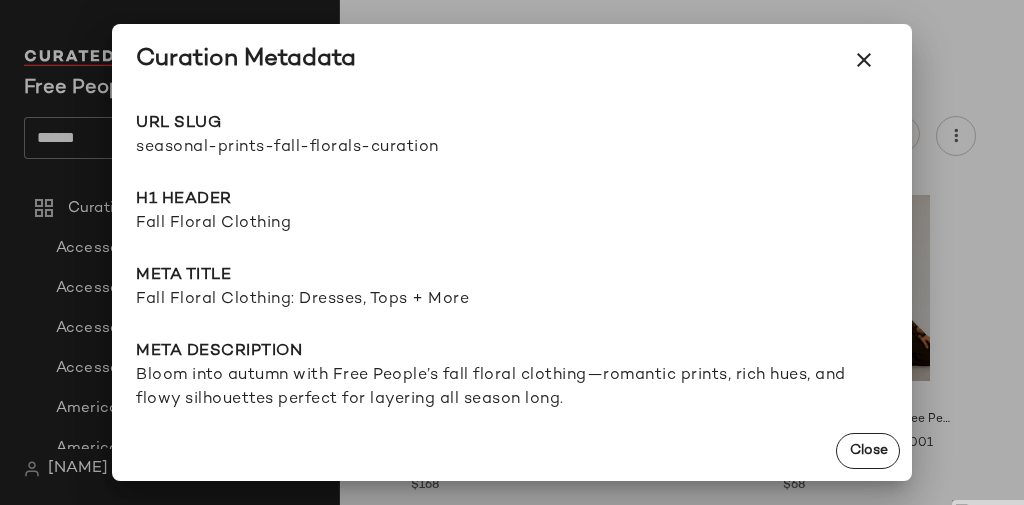 click on "seasonal-prints-fall-florals-curation" at bounding box center (324, 148) 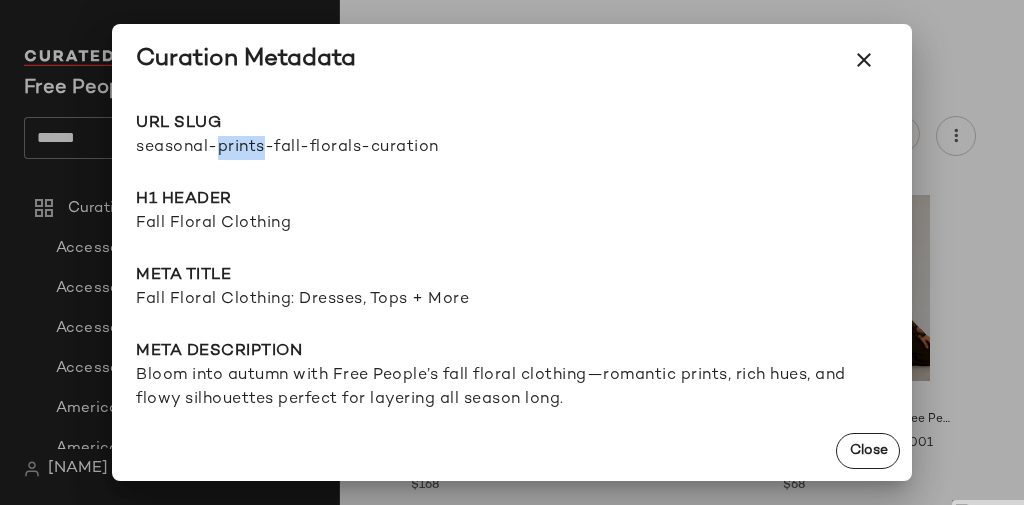 click on "seasonal-prints-fall-florals-curation" at bounding box center [324, 148] 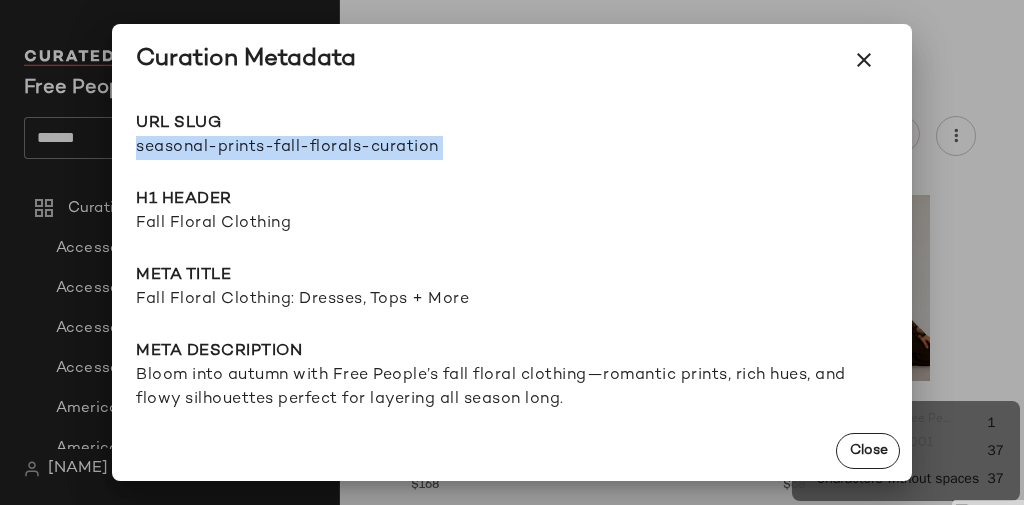 click on "seasonal-prints-fall-florals-curation" at bounding box center [324, 148] 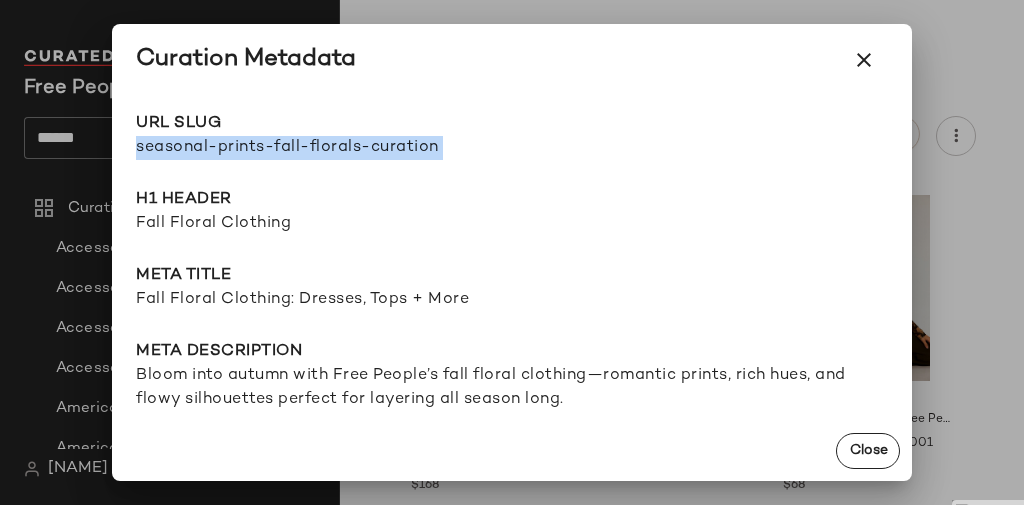 click at bounding box center [512, 252] 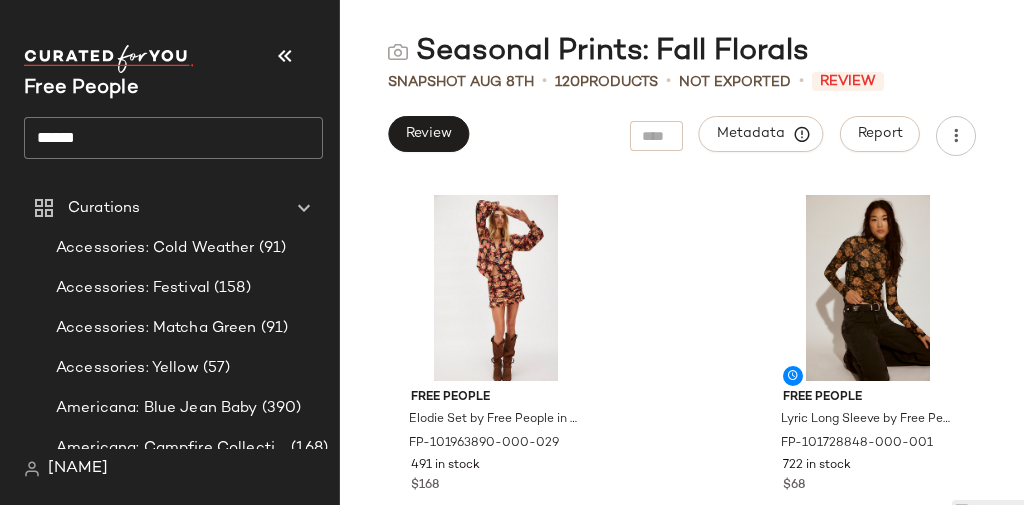 click on "******" 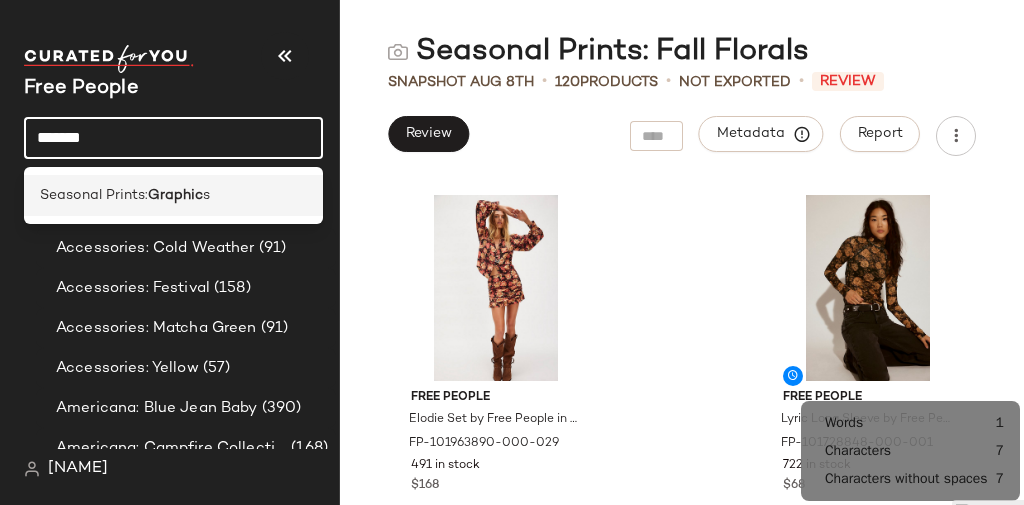 click on "Seasonal Prints:" at bounding box center [94, 195] 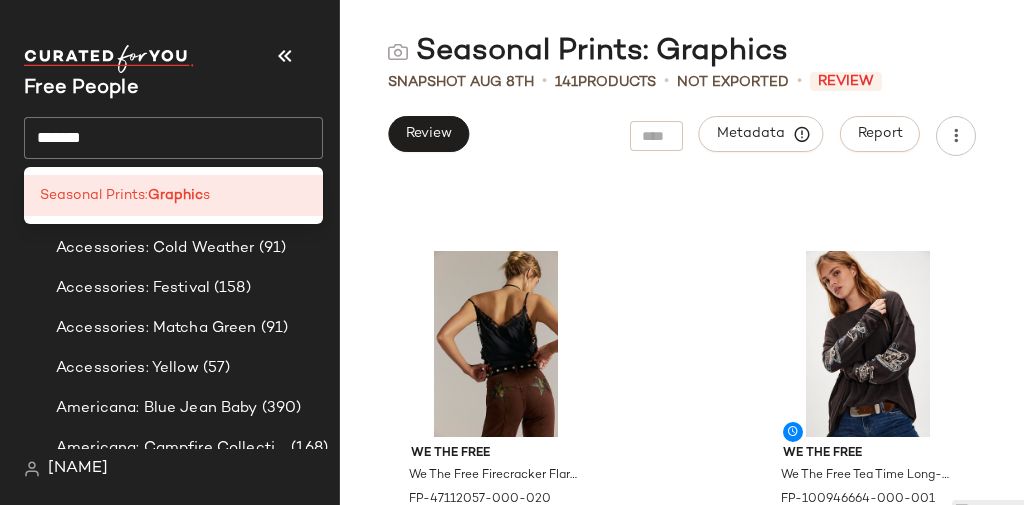 scroll, scrollTop: 0, scrollLeft: 0, axis: both 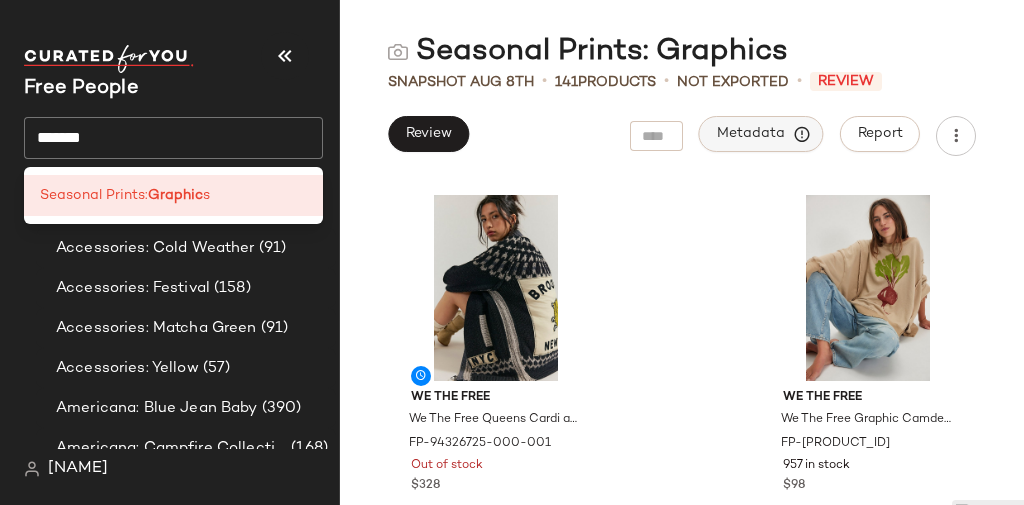 click on "Metadata" 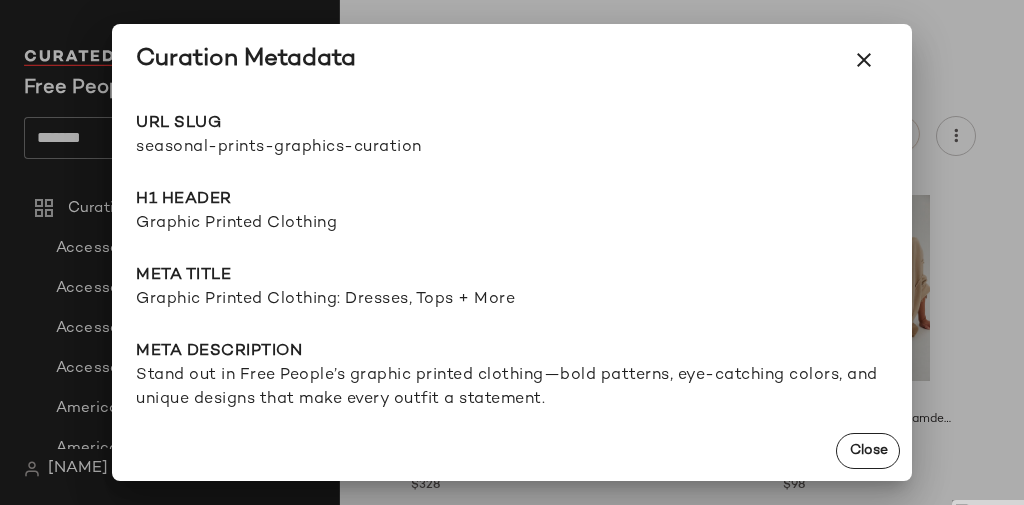 click on "seasonal-prints-graphics-curation" at bounding box center [324, 148] 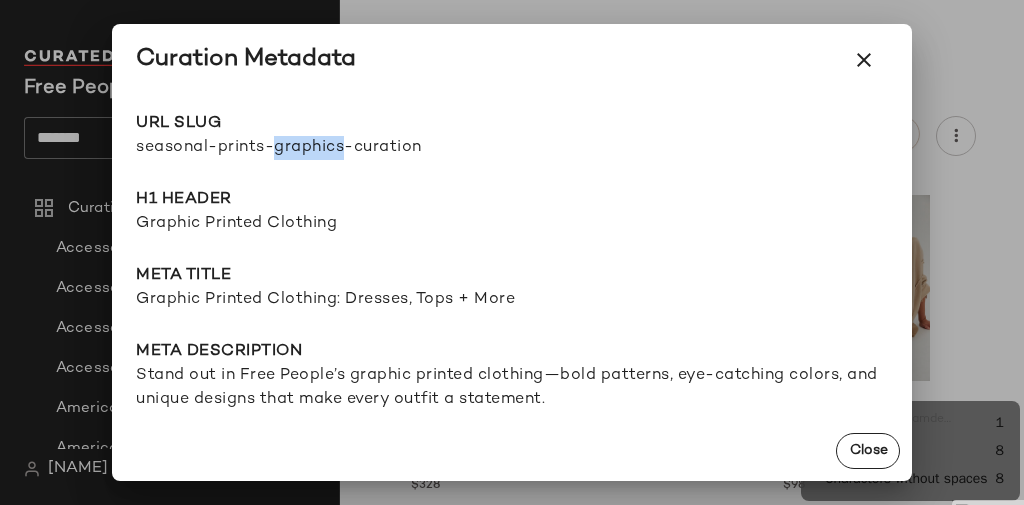 click on "seasonal-prints-graphics-curation" at bounding box center (324, 148) 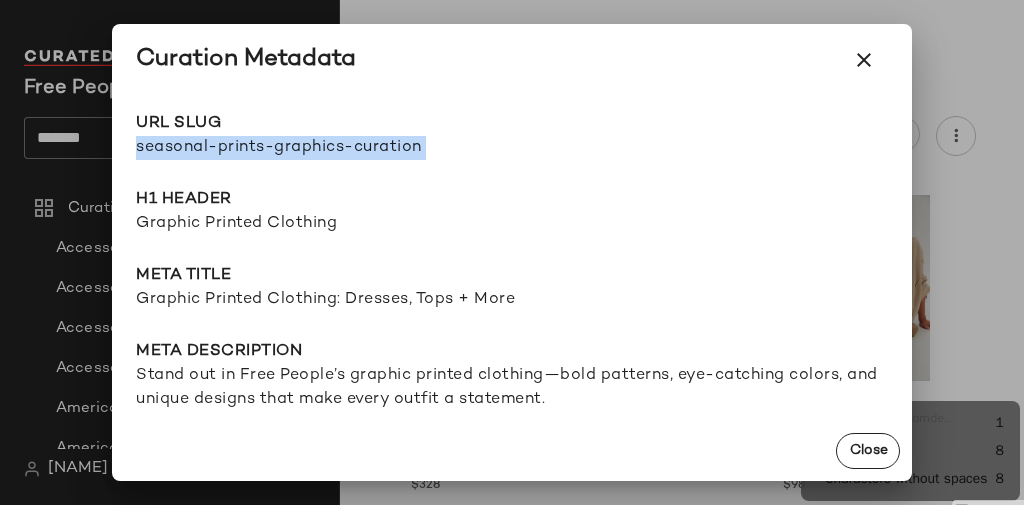 click on "seasonal-prints-graphics-curation" at bounding box center (324, 148) 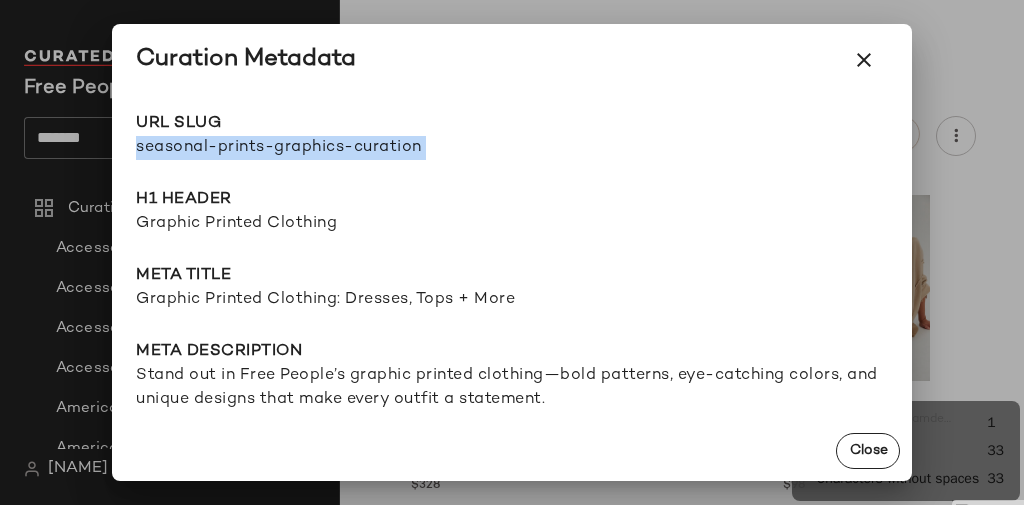 copy on "seasonal-prints-graphics-curation Go to Shop" 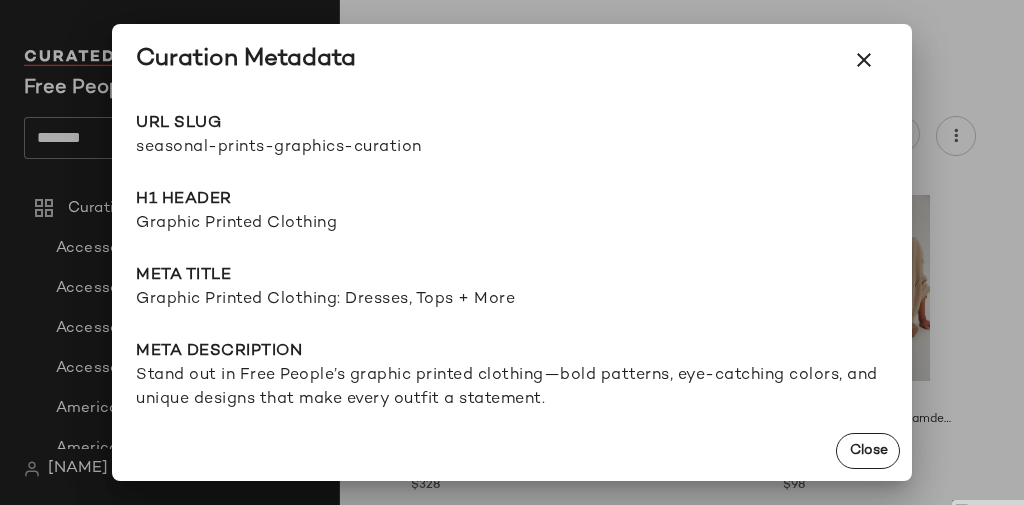 click on "Graphic Printed Clothing" at bounding box center [512, 224] 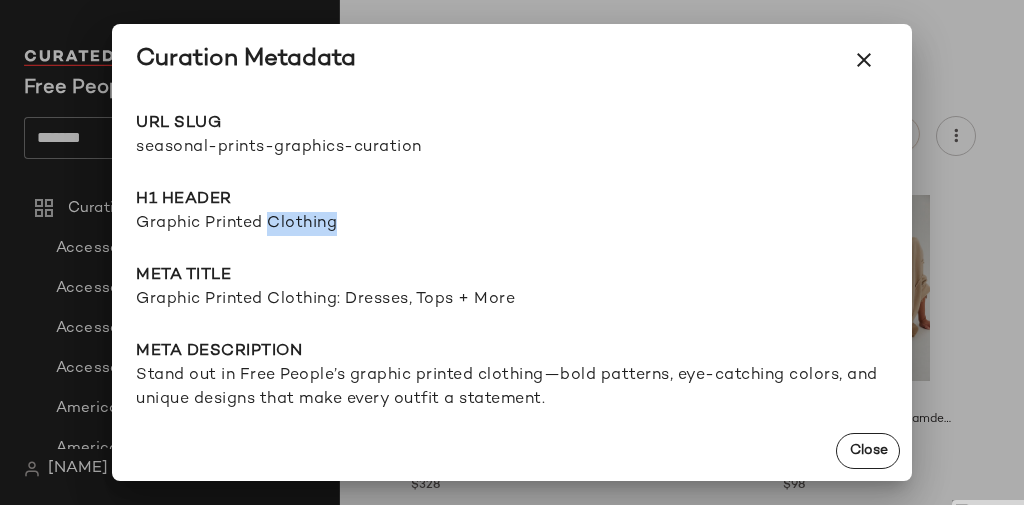 click on "Graphic Printed Clothing" at bounding box center (512, 224) 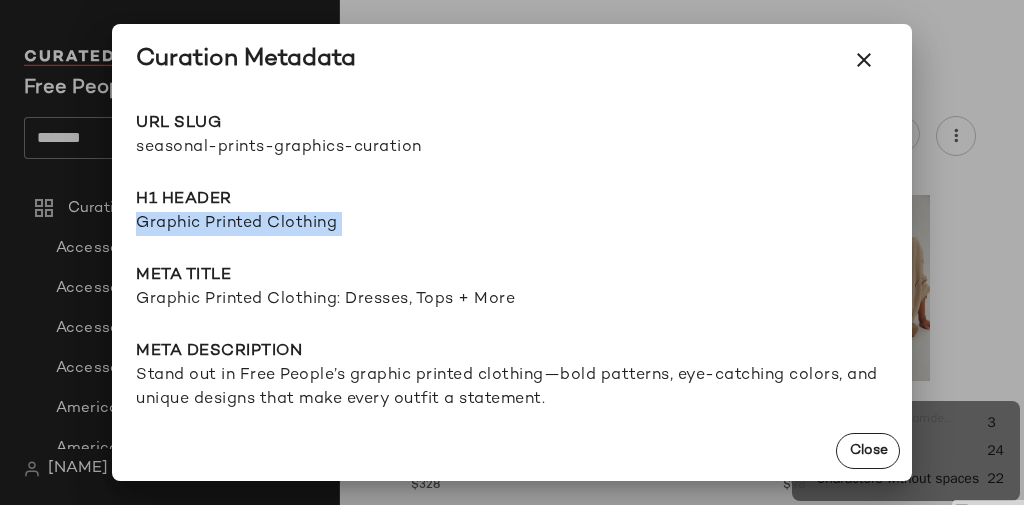 click on "Graphic Printed Clothing" at bounding box center [512, 224] 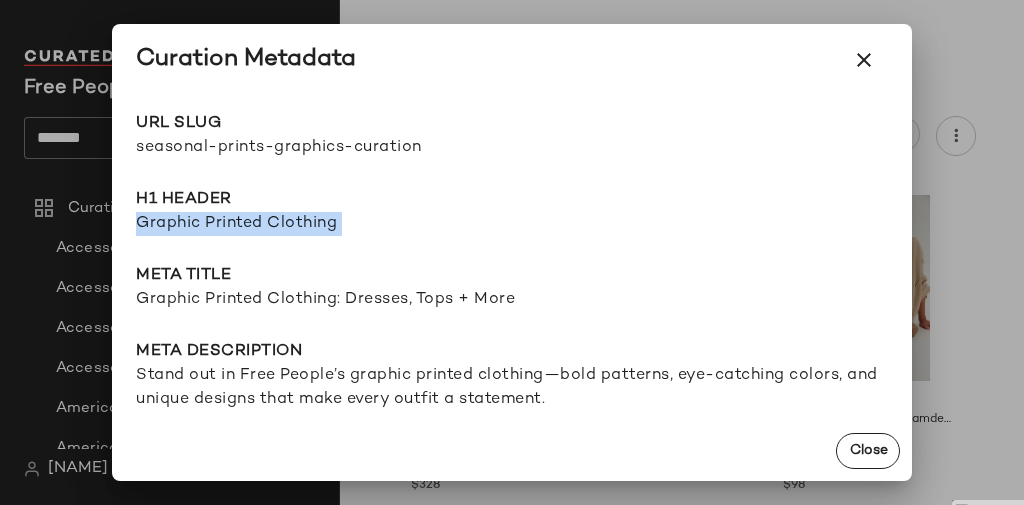 click on "Curation Metadata" at bounding box center [246, 60] 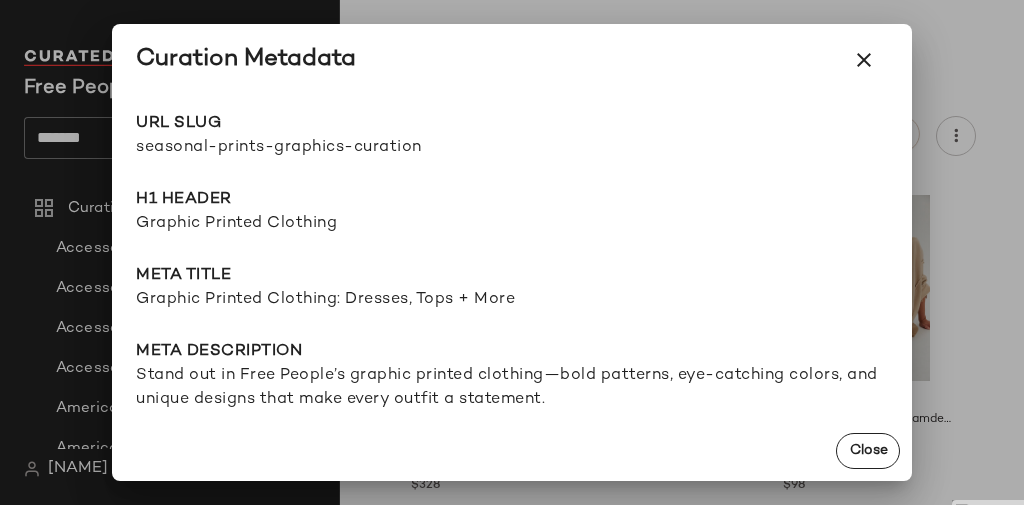 click on "Graphic Printed Clothing: Dresses, Tops + More" at bounding box center (512, 300) 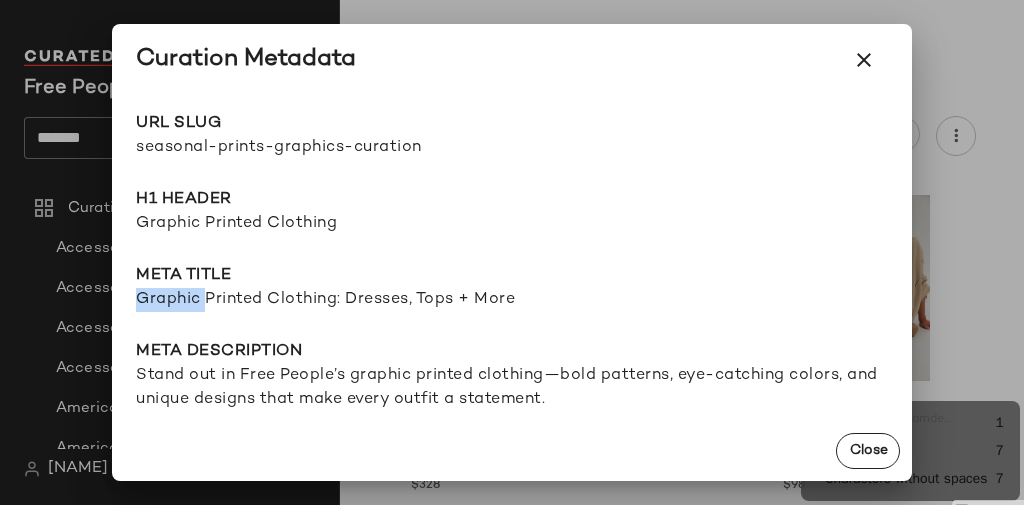 click on "Graphic Printed Clothing: Dresses, Tops + More" at bounding box center (512, 300) 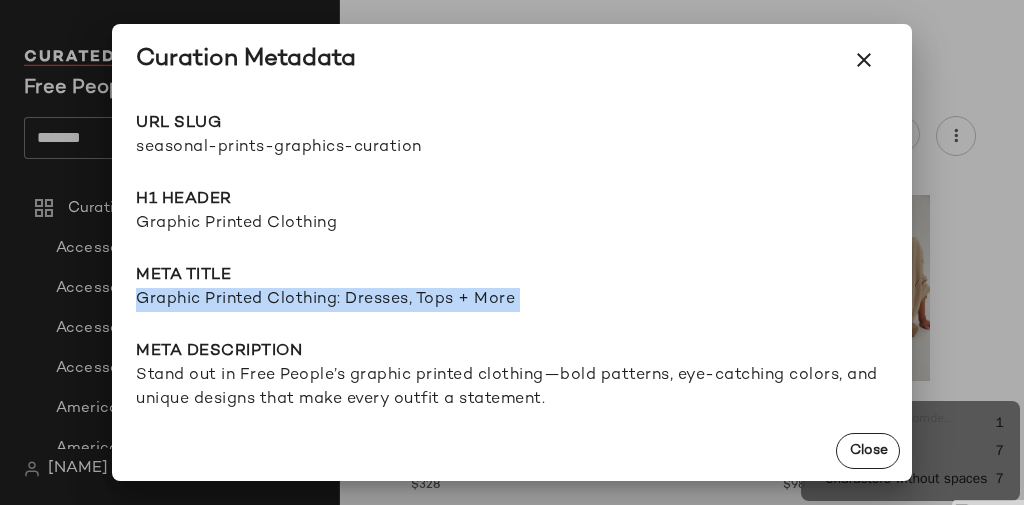click on "Graphic Printed Clothing: Dresses, Tops + More" at bounding box center (512, 300) 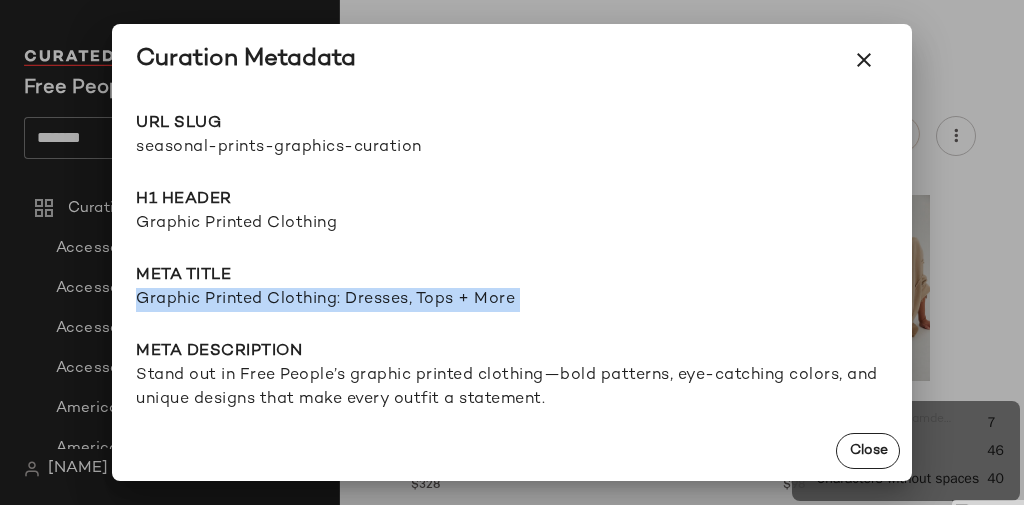 copy on "Graphic Printed Clothing: Dresses, Tops + More" 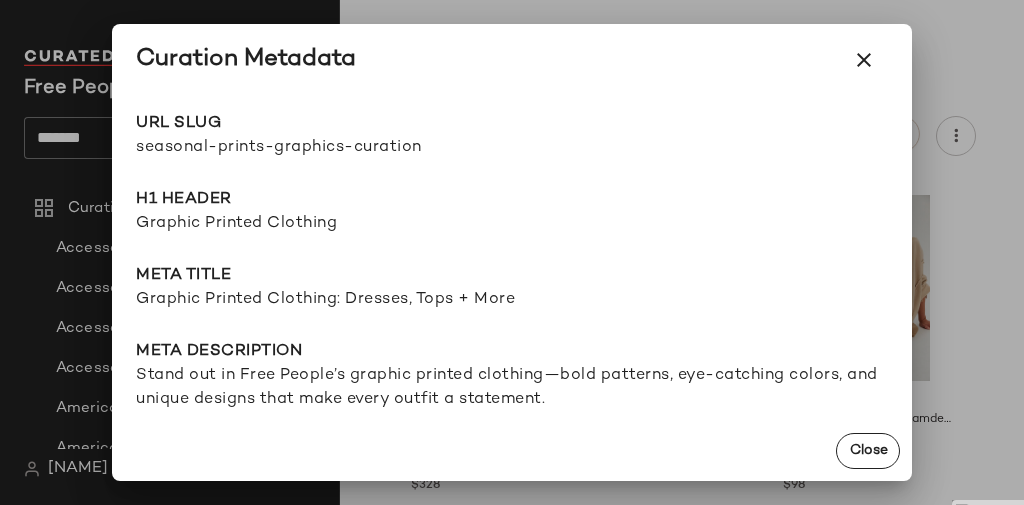 click on "Stand out in Free People’s graphic printed clothing—bold patterns, eye-catching colors, and unique designs that make every outfit a statement." at bounding box center [512, 388] 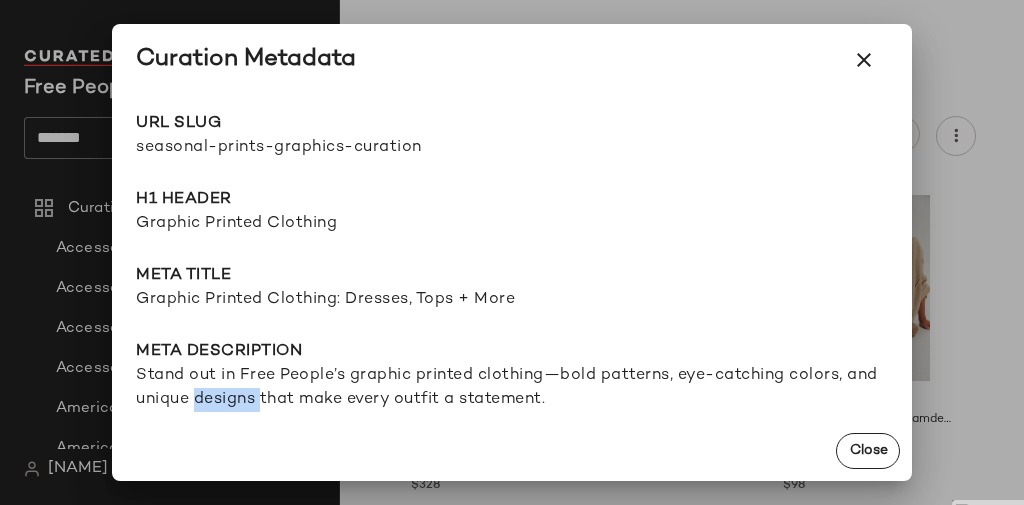 click on "Stand out in Free People’s graphic printed clothing—bold patterns, eye-catching colors, and unique designs that make every outfit a statement." at bounding box center (512, 388) 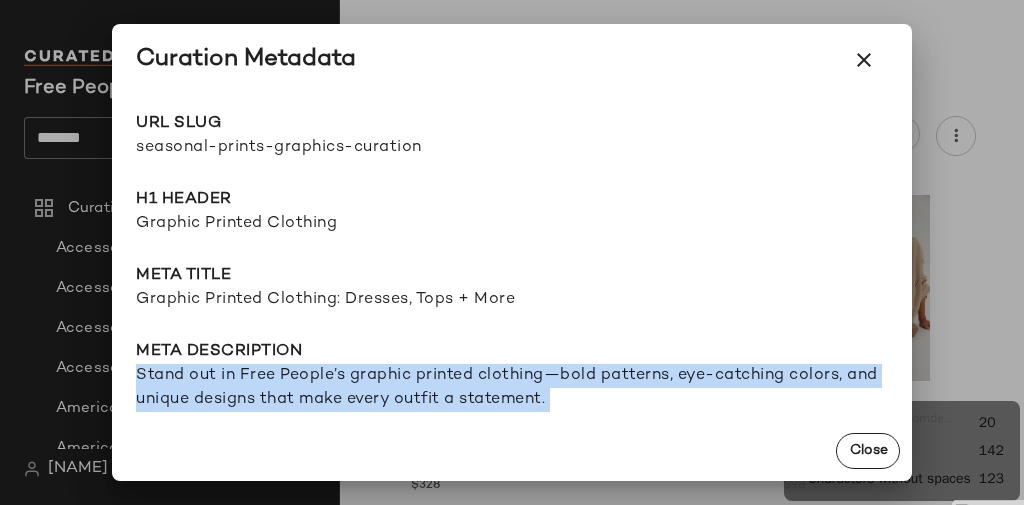 click on "Stand out in Free People’s graphic printed clothing—bold patterns, eye-catching colors, and unique designs that make every outfit a statement." at bounding box center (512, 388) 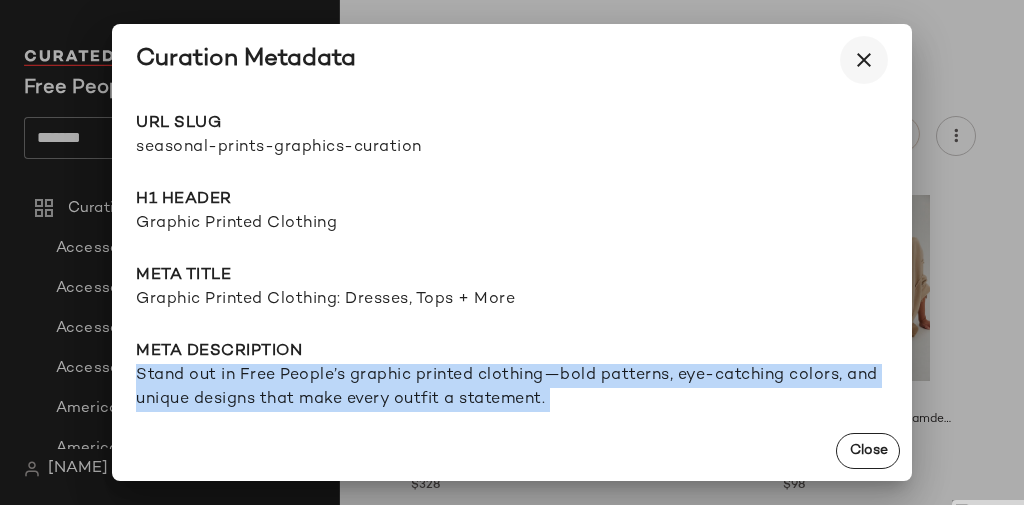 click at bounding box center [864, 60] 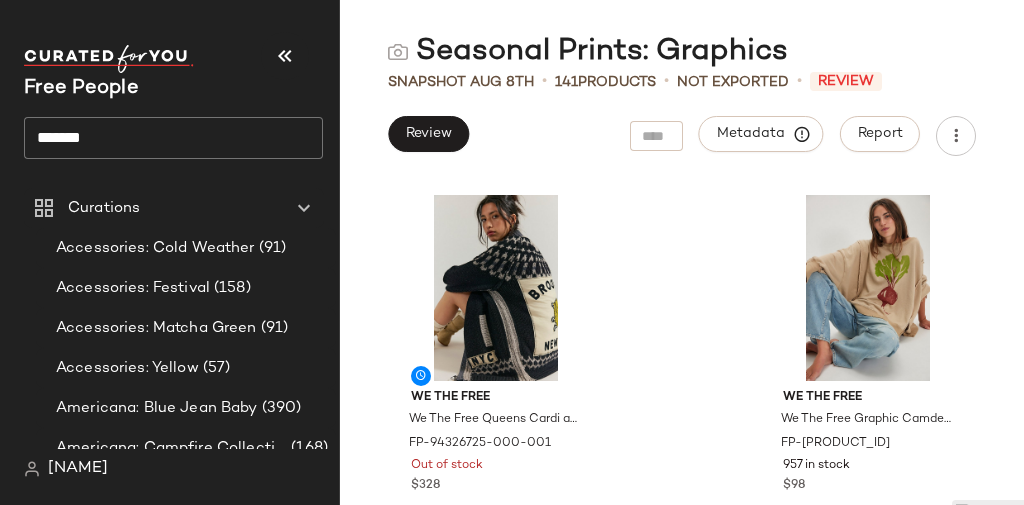 click on "Seasonal Prints: Graphics" at bounding box center [588, 52] 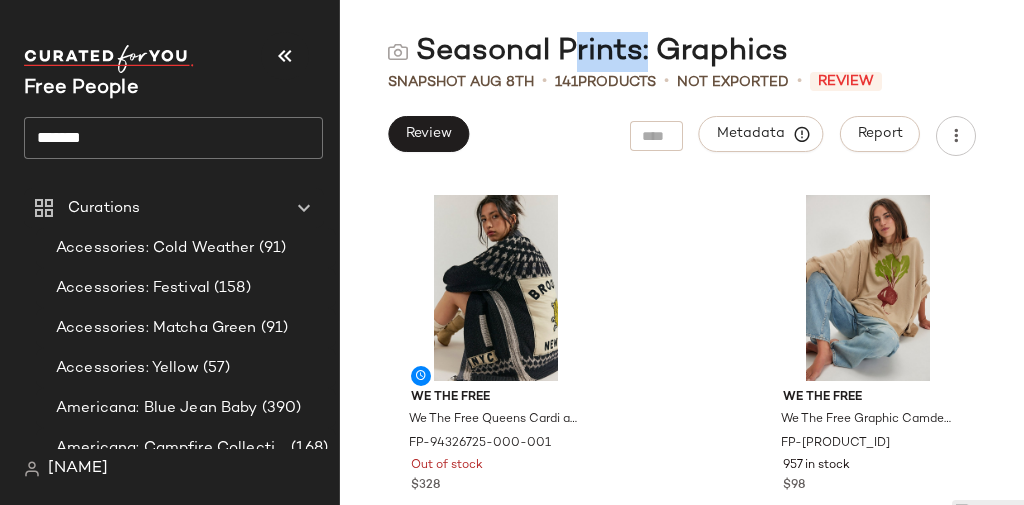 click on "Seasonal Prints: Graphics" at bounding box center [588, 52] 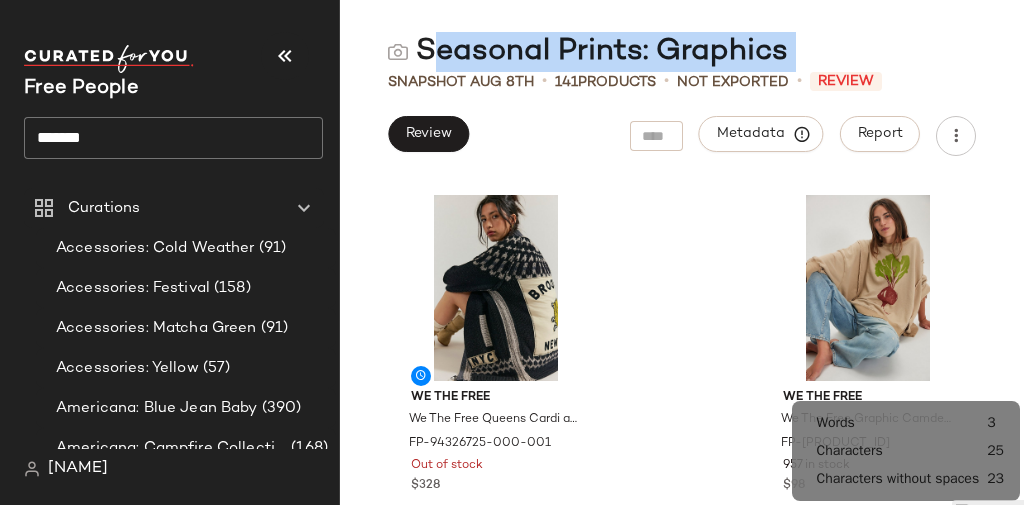 click on "Seasonal Prints: Graphics" at bounding box center [588, 52] 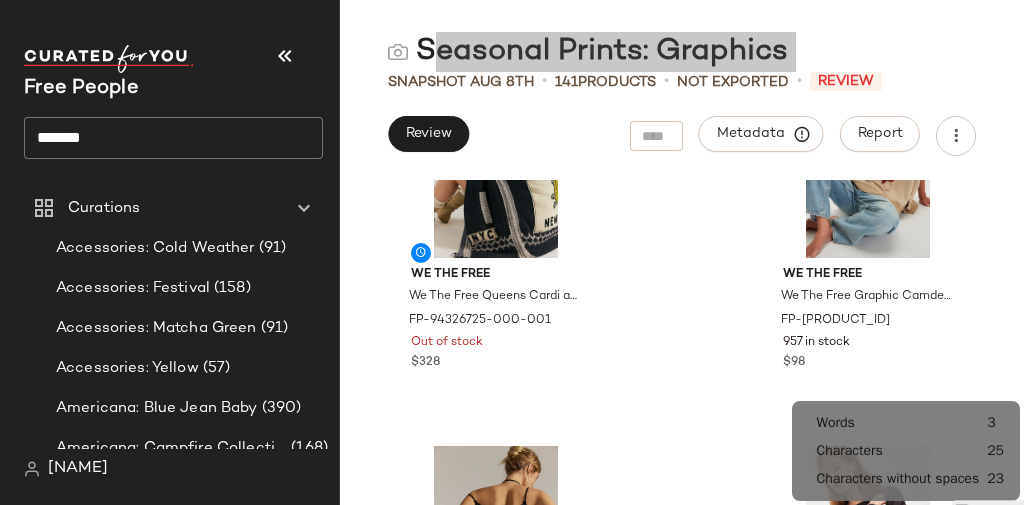 scroll, scrollTop: 320, scrollLeft: 0, axis: vertical 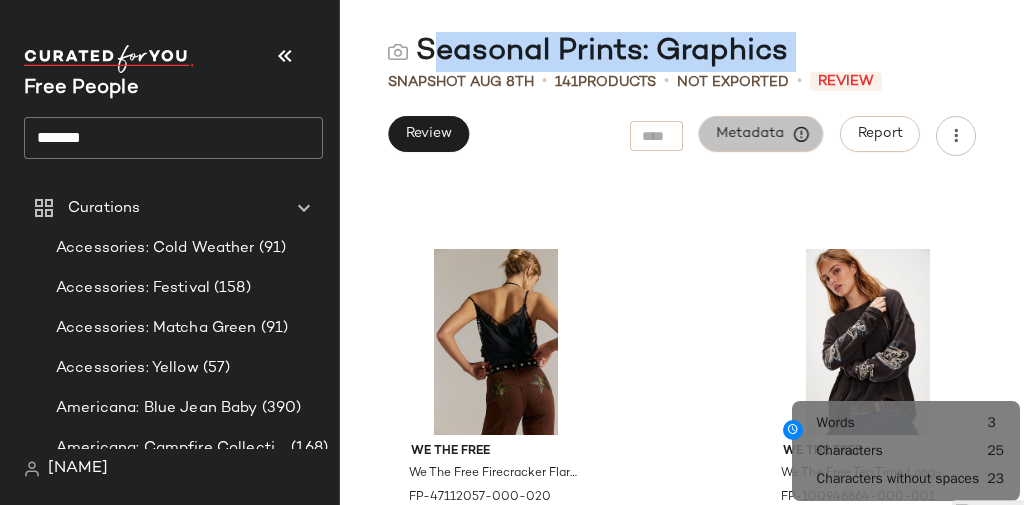click on "Metadata" at bounding box center [761, 134] 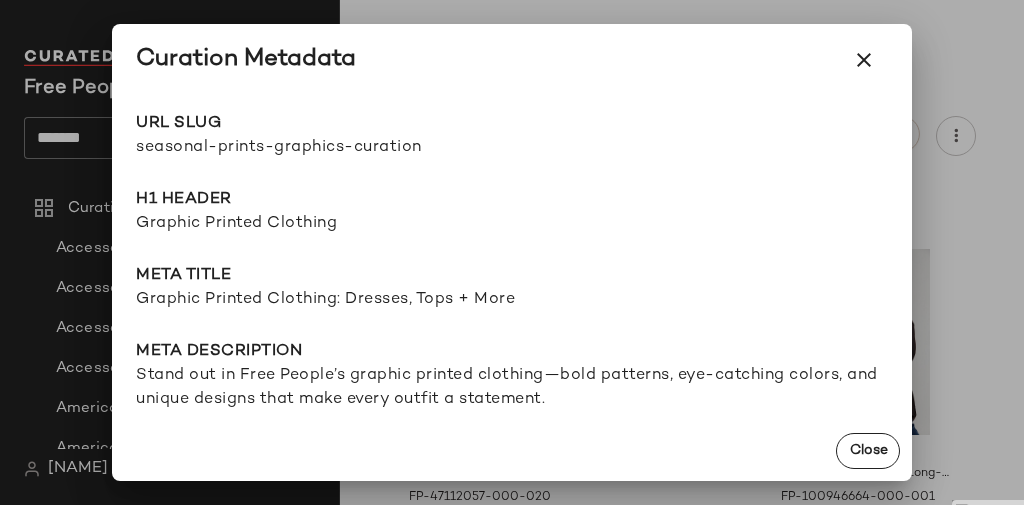 click at bounding box center (512, 252) 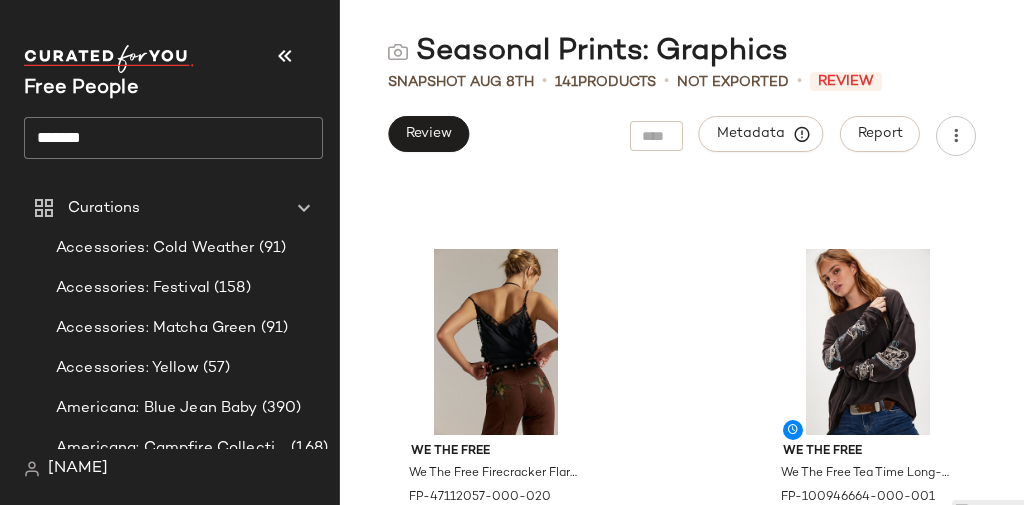 click on "*******" 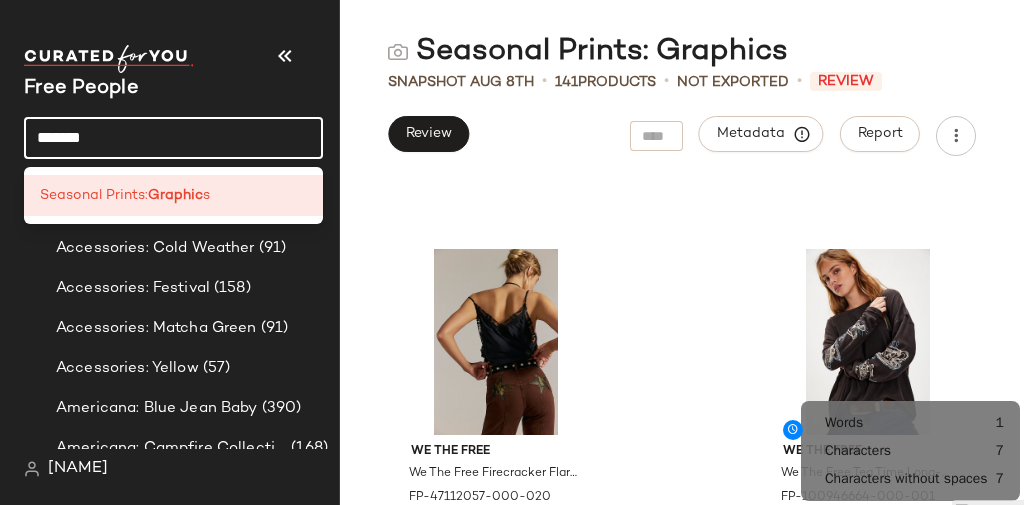 click on "*******" 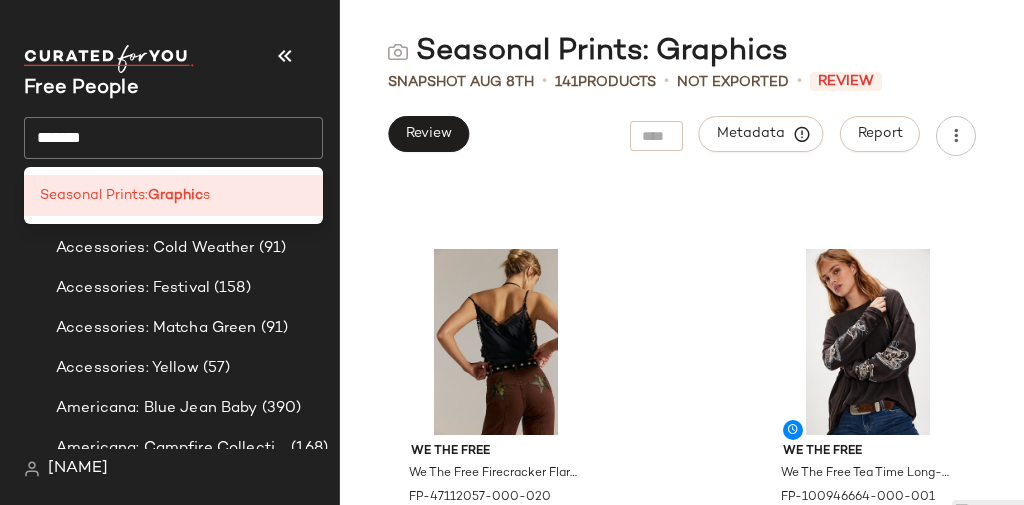 click on "*******" 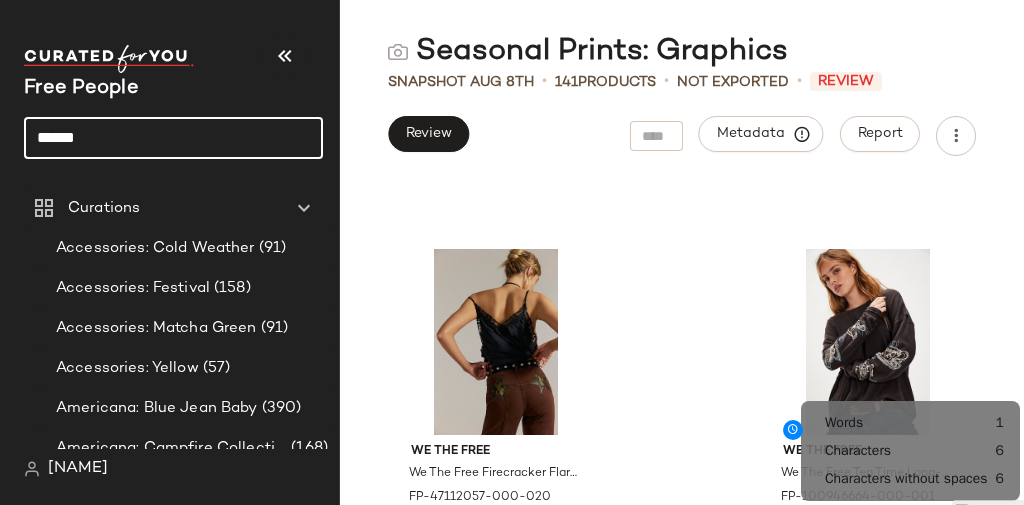 click on "******" 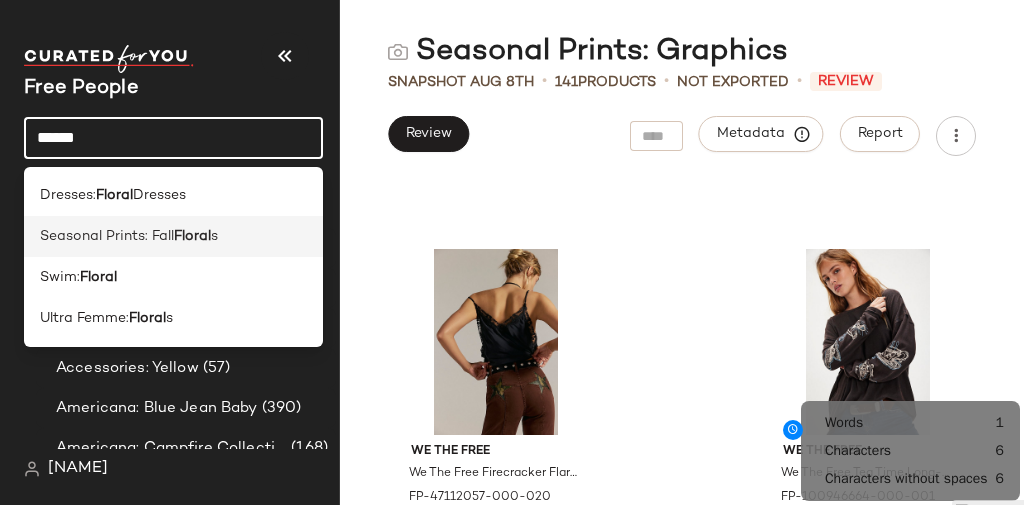 type on "******" 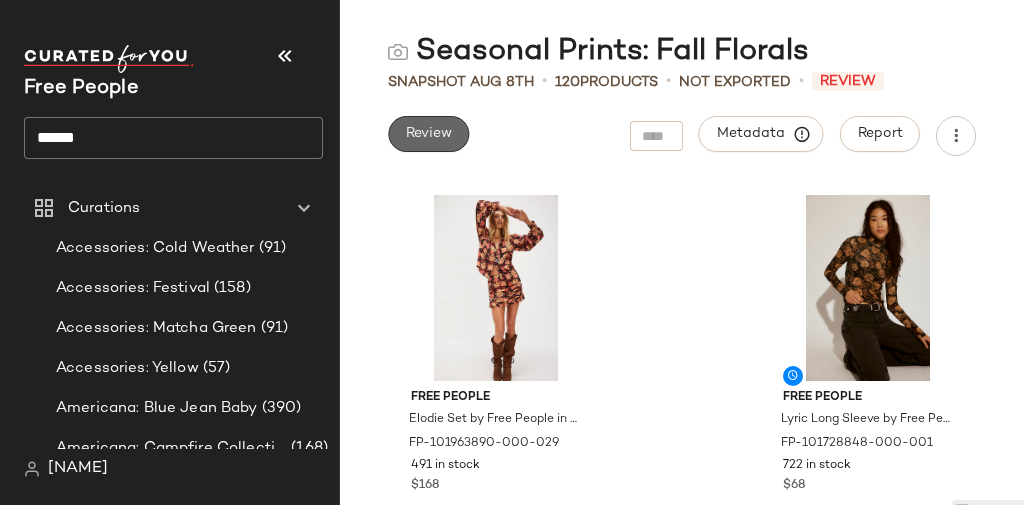 click on "Review" 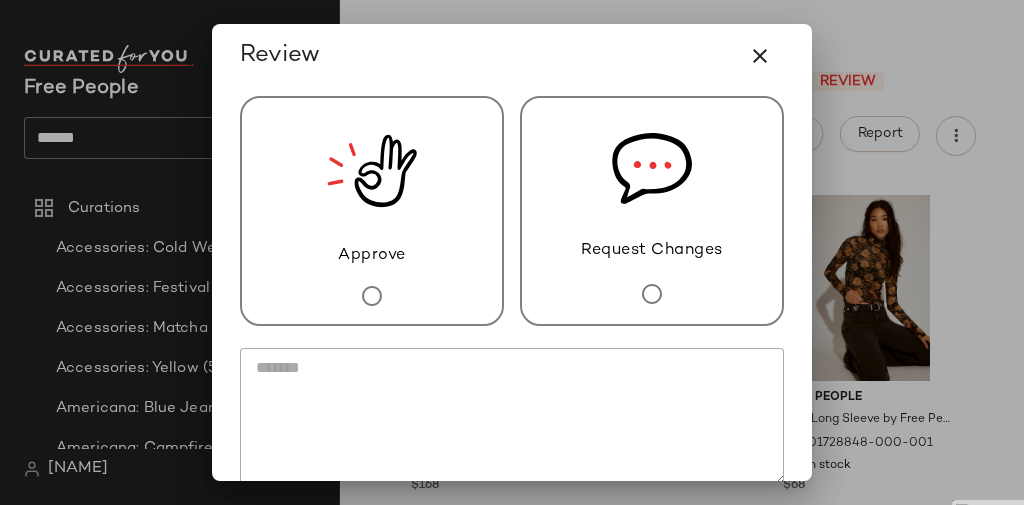 click on "Request Changes" at bounding box center (652, 211) 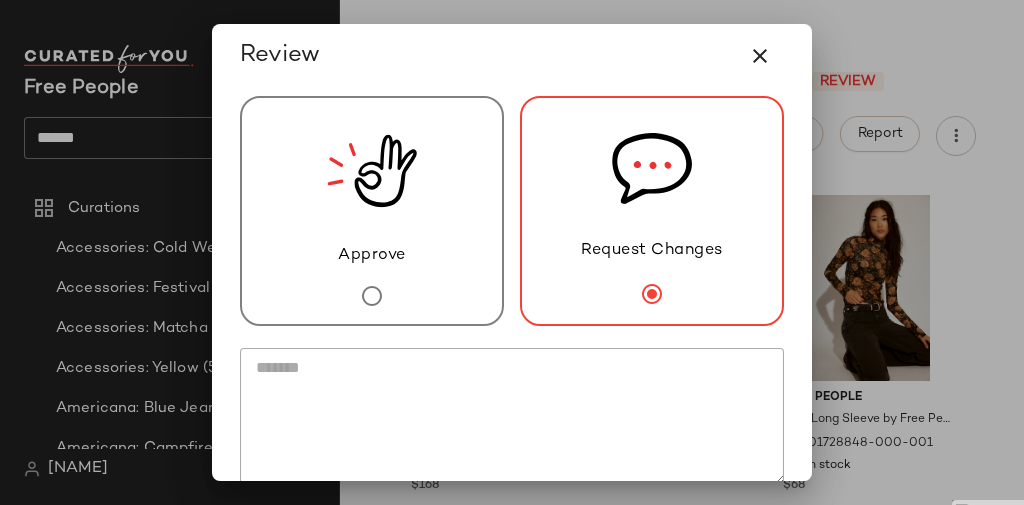click 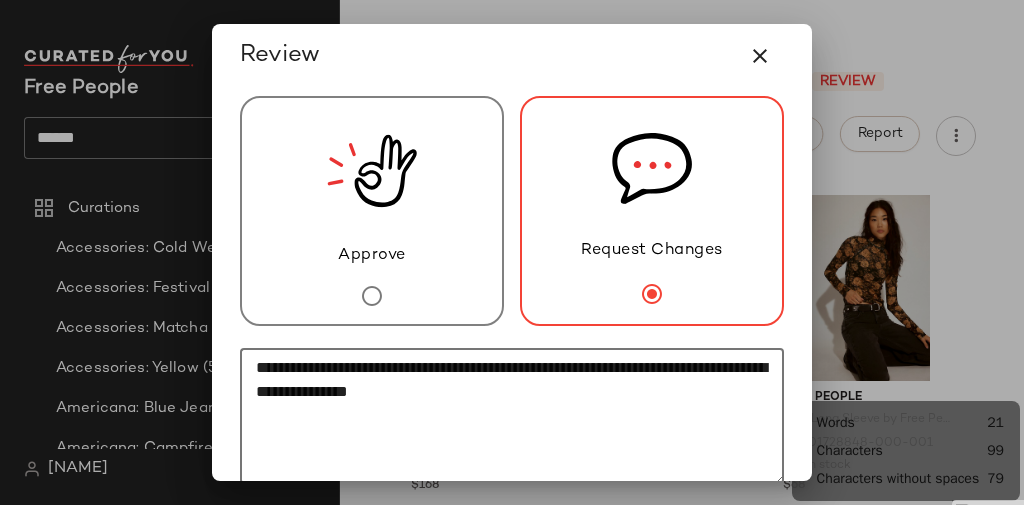 paste on "**********" 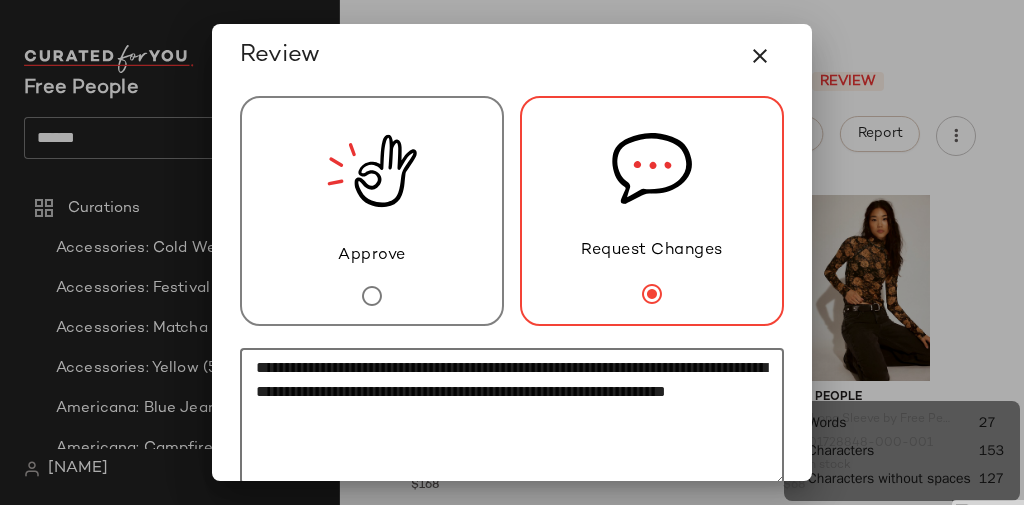 drag, startPoint x: 252, startPoint y: 393, endPoint x: 515, endPoint y: 397, distance: 263.03043 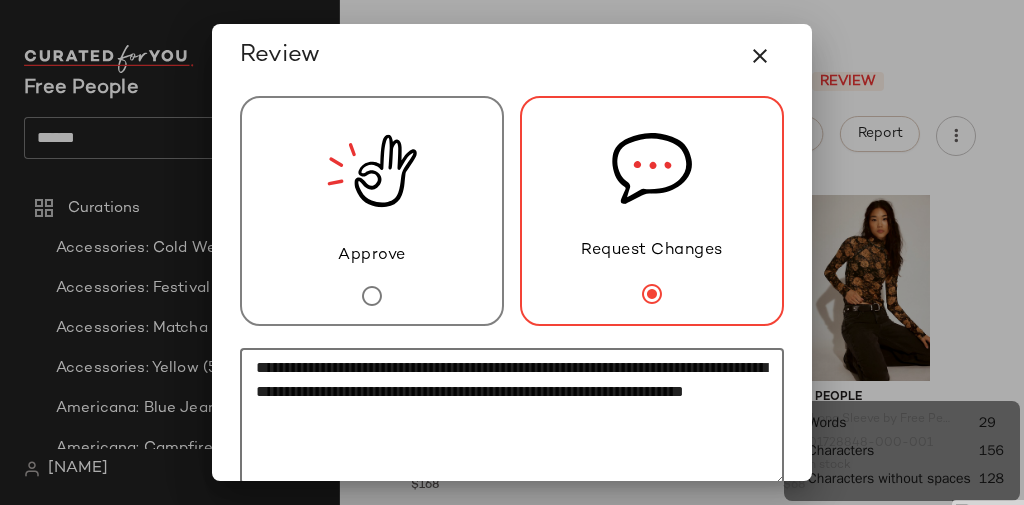 click on "**********" 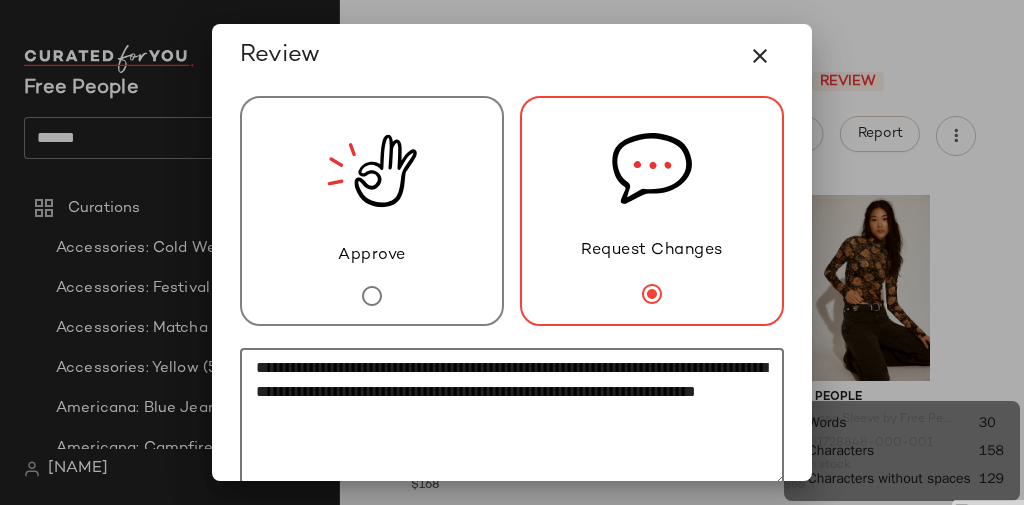 click on "**********" 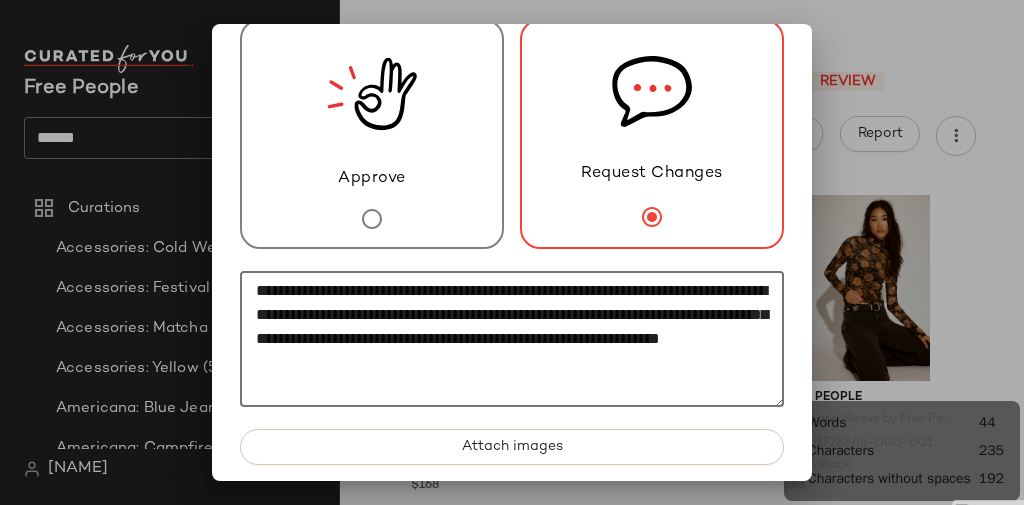 scroll, scrollTop: 161, scrollLeft: 0, axis: vertical 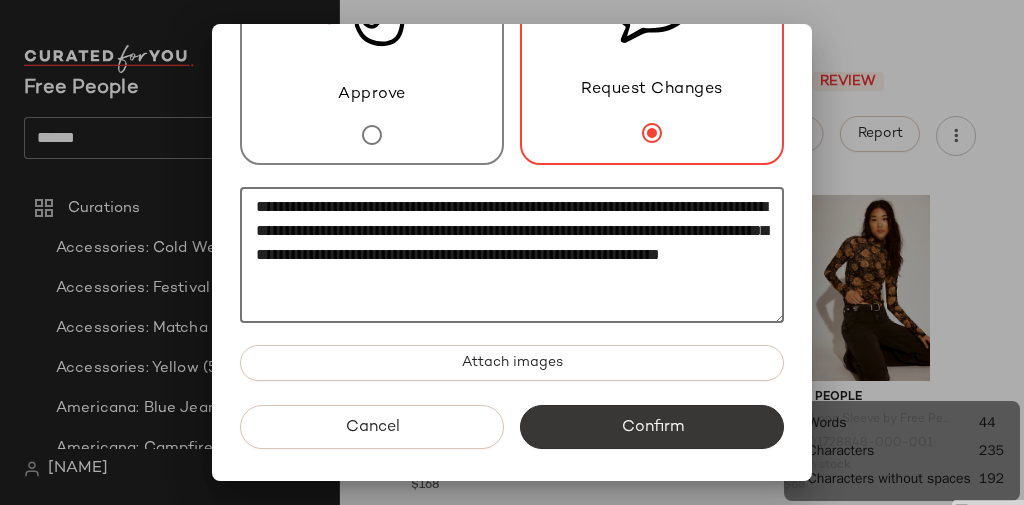 type on "**********" 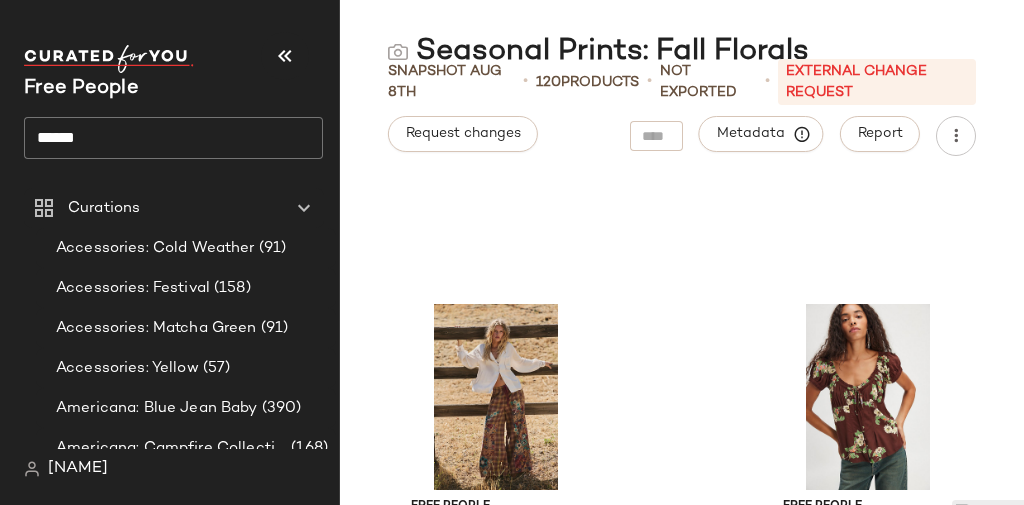 scroll, scrollTop: 0, scrollLeft: 0, axis: both 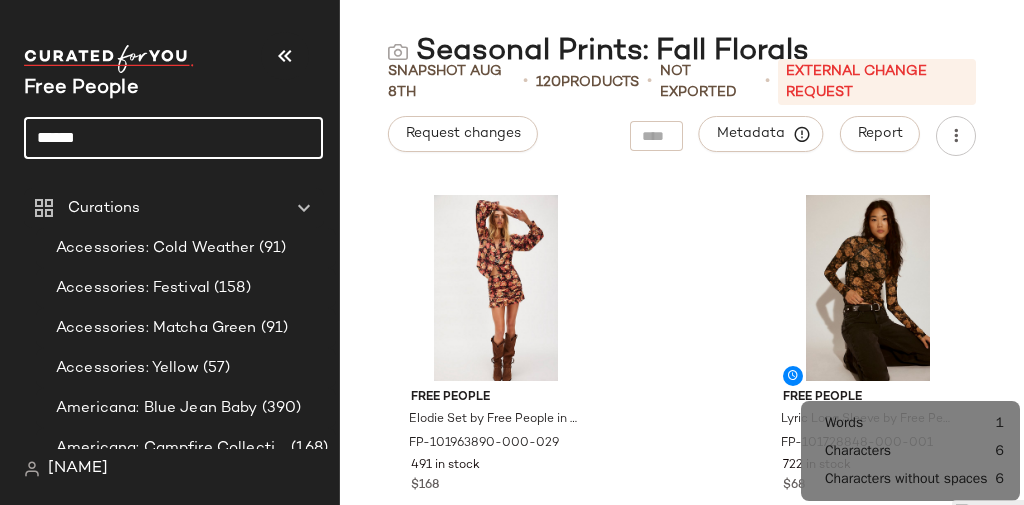 click on "******" 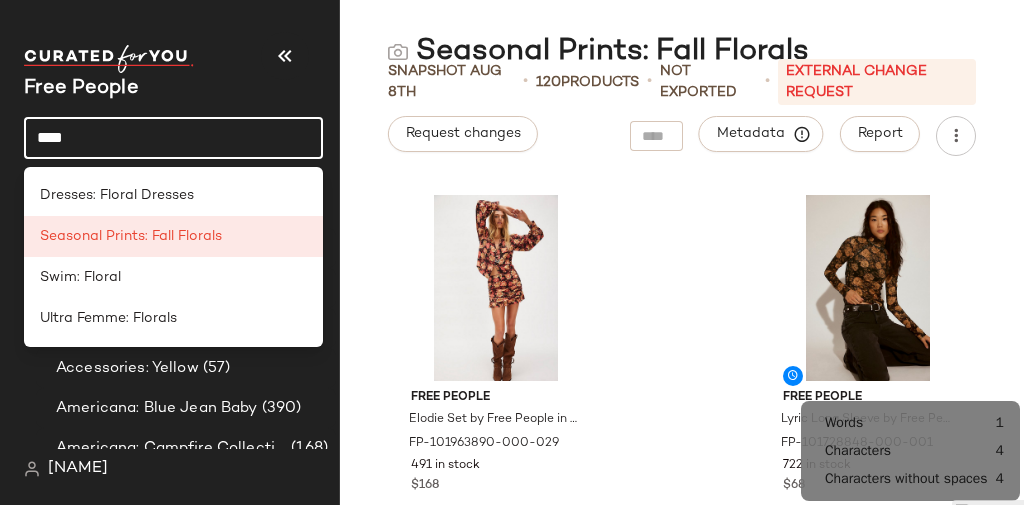 click on "****" 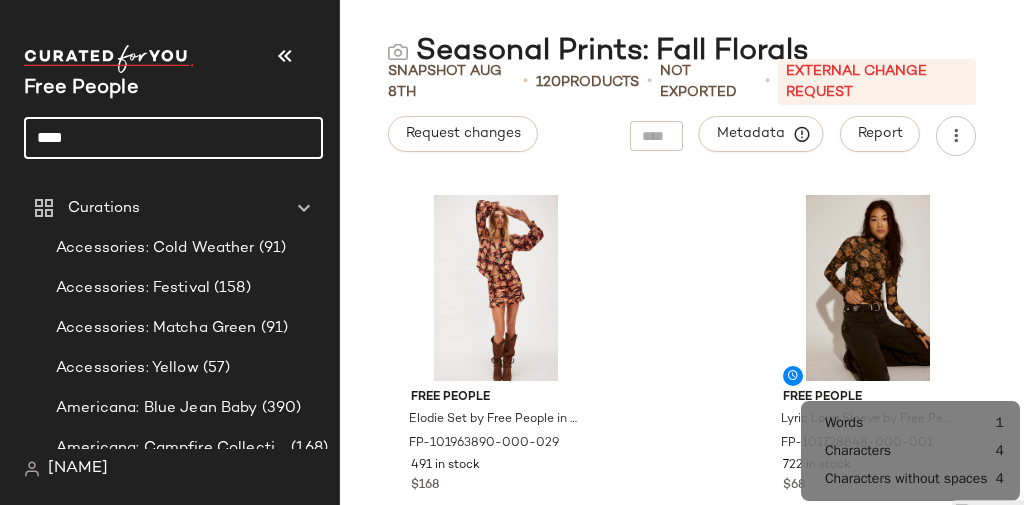 click on "****" 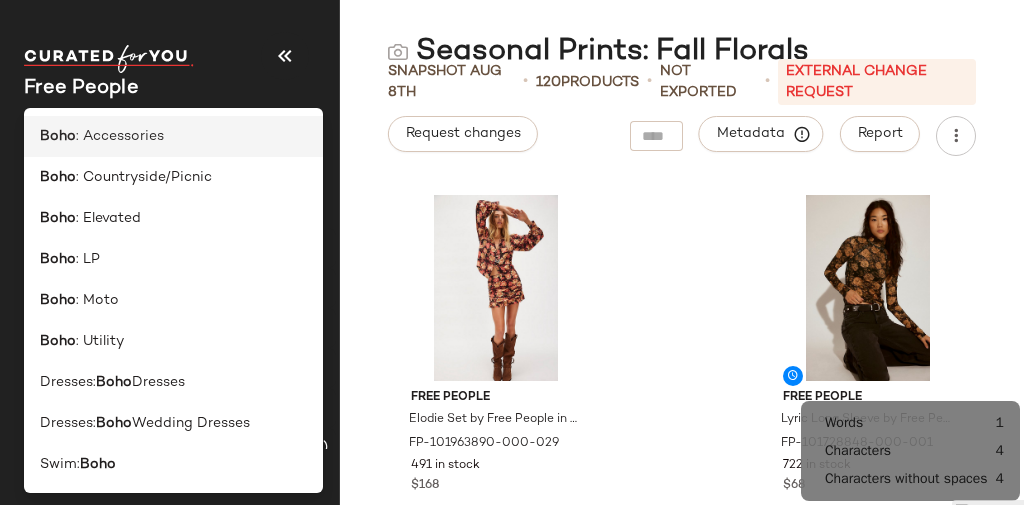 click on ": Accessories" at bounding box center (120, 136) 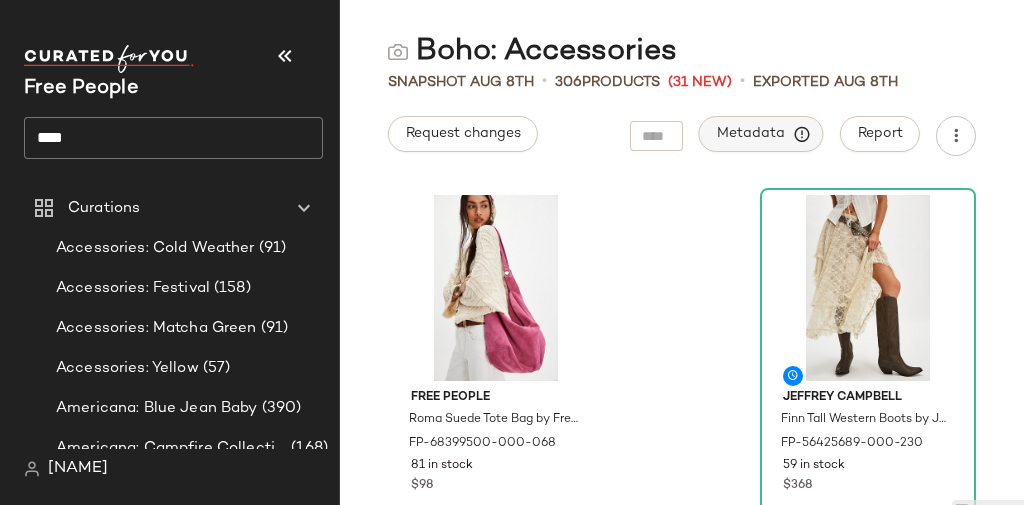 click on "Metadata" 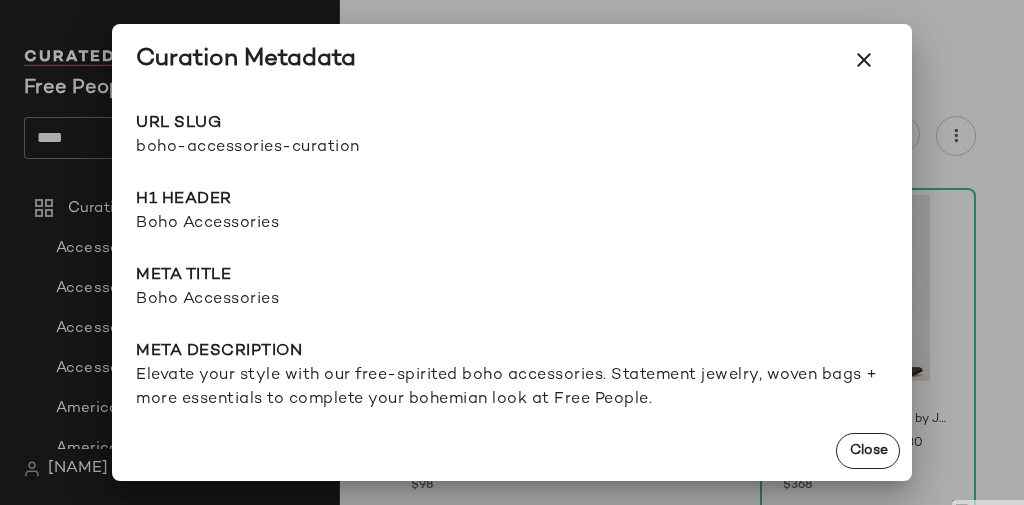 click on "URL Slug boho-accessories-curation Go to Shop H1 Header Boho Accessories Meta title Boho Accessories Meta description Elevate your style with our free-spirited boho accessories. Statement jewelry, woven bags + more essentials to complete your bohemian look at Free People. lat  ---  long  ---  radius  ---  search redirects  ---  keywords  ---  Product Tags  ---" 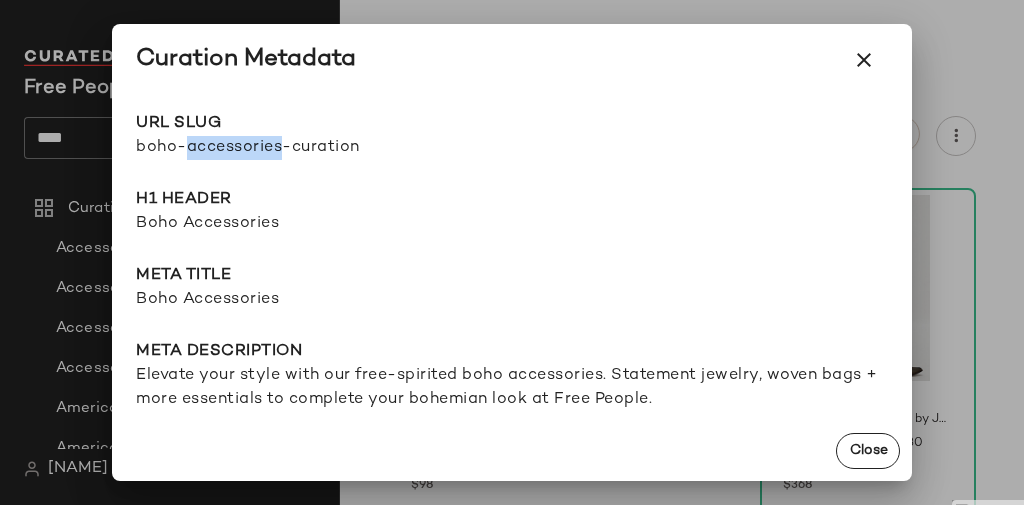 click on "URL Slug boho-accessories-curation Go to Shop H1 Header Boho Accessories Meta title Boho Accessories Meta description Elevate your style with our free-spirited boho accessories. Statement jewelry, woven bags + more essentials to complete your bohemian look at Free People. lat  ---  long  ---  radius  ---  search redirects  ---  keywords  ---  Product Tags  ---" 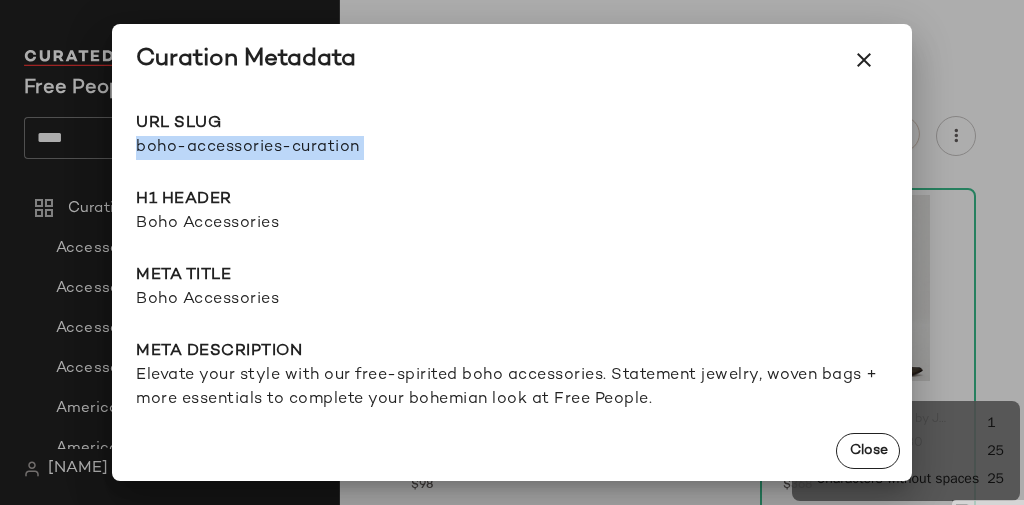 click on "URL Slug boho-accessories-curation Go to Shop H1 Header Boho Accessories Meta title Boho Accessories Meta description Elevate your style with our free-spirited boho accessories. Statement jewelry, woven bags + more essentials to complete your bohemian look at Free People. lat  ---  long  ---  radius  ---  search redirects  ---  keywords  ---  Product Tags  ---" 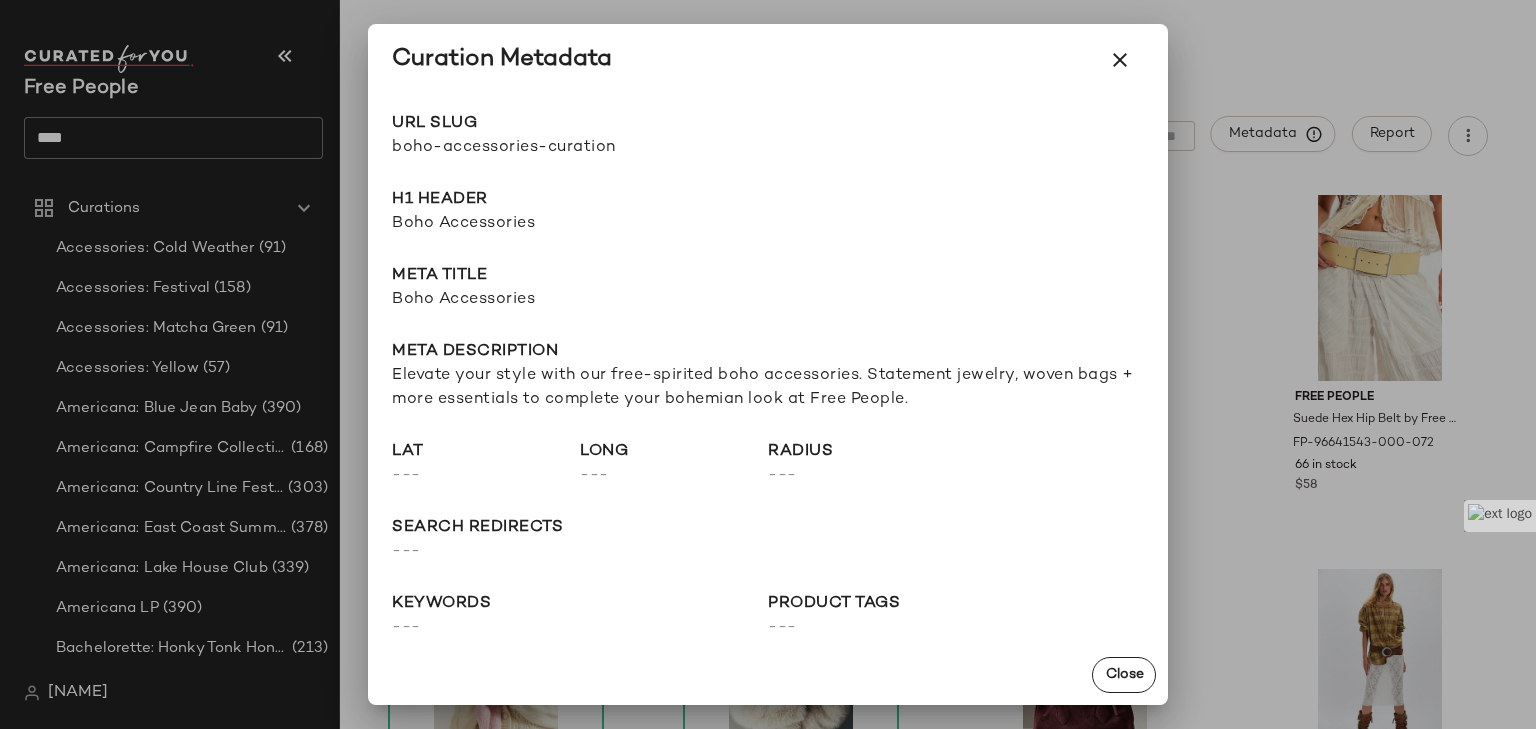 click at bounding box center [768, 364] 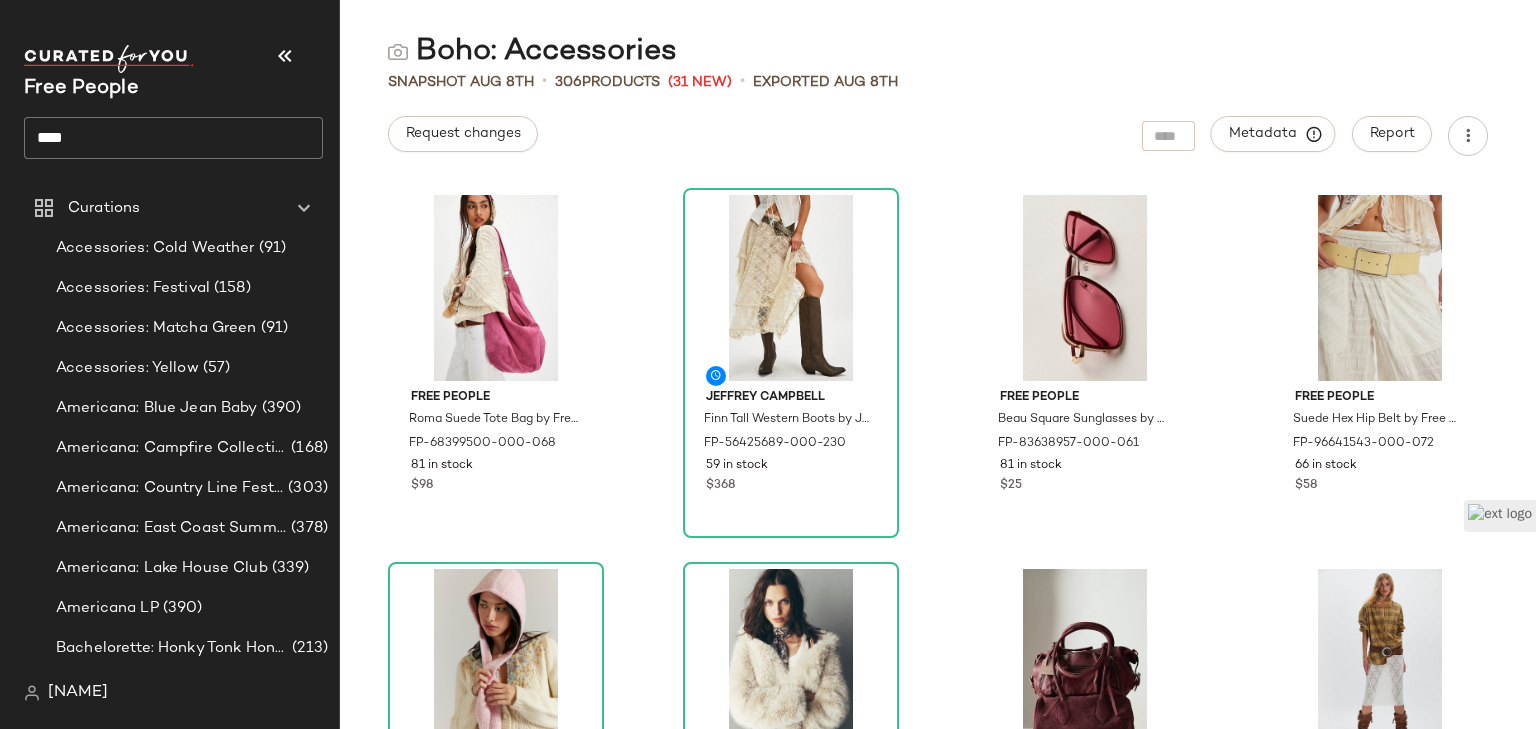 click on "****" 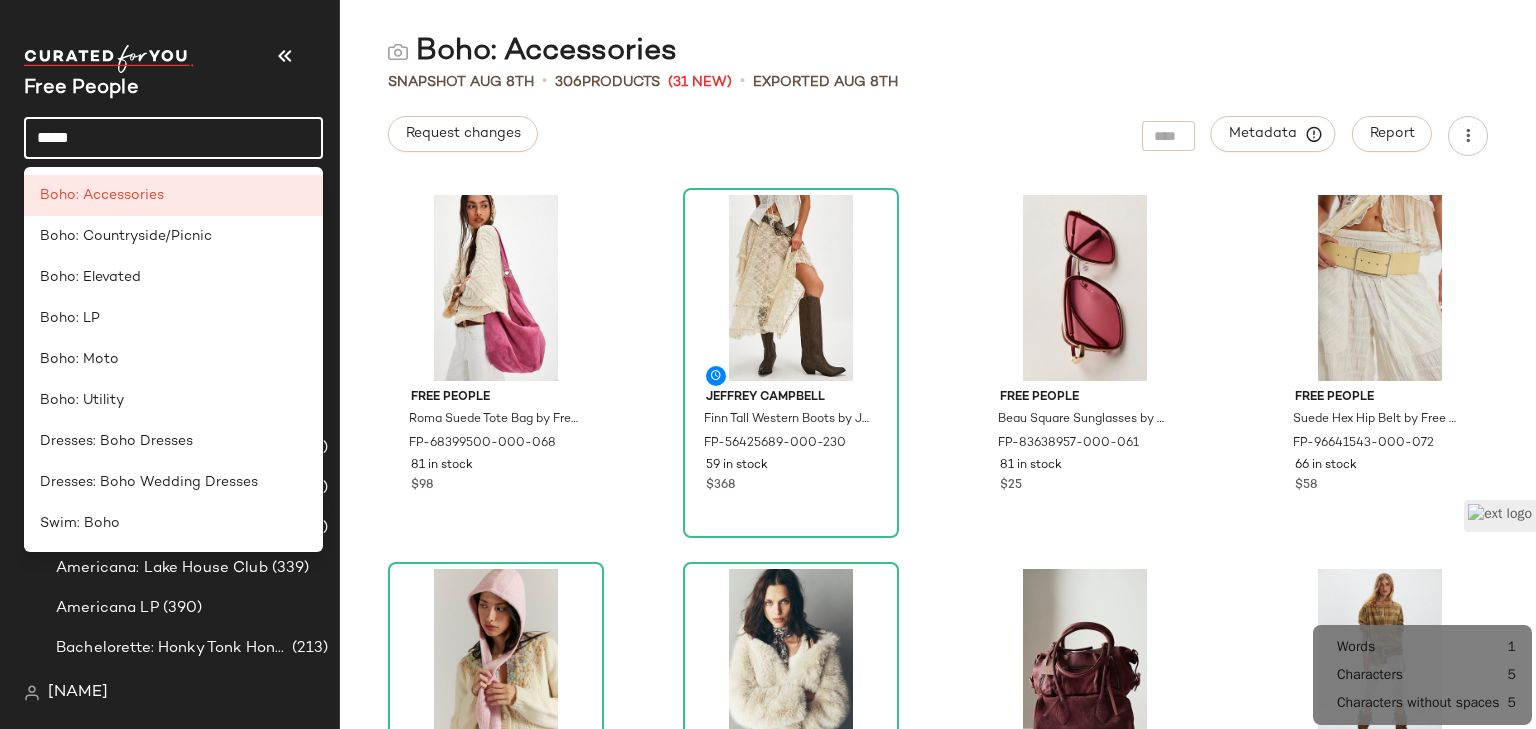 click on "*****" 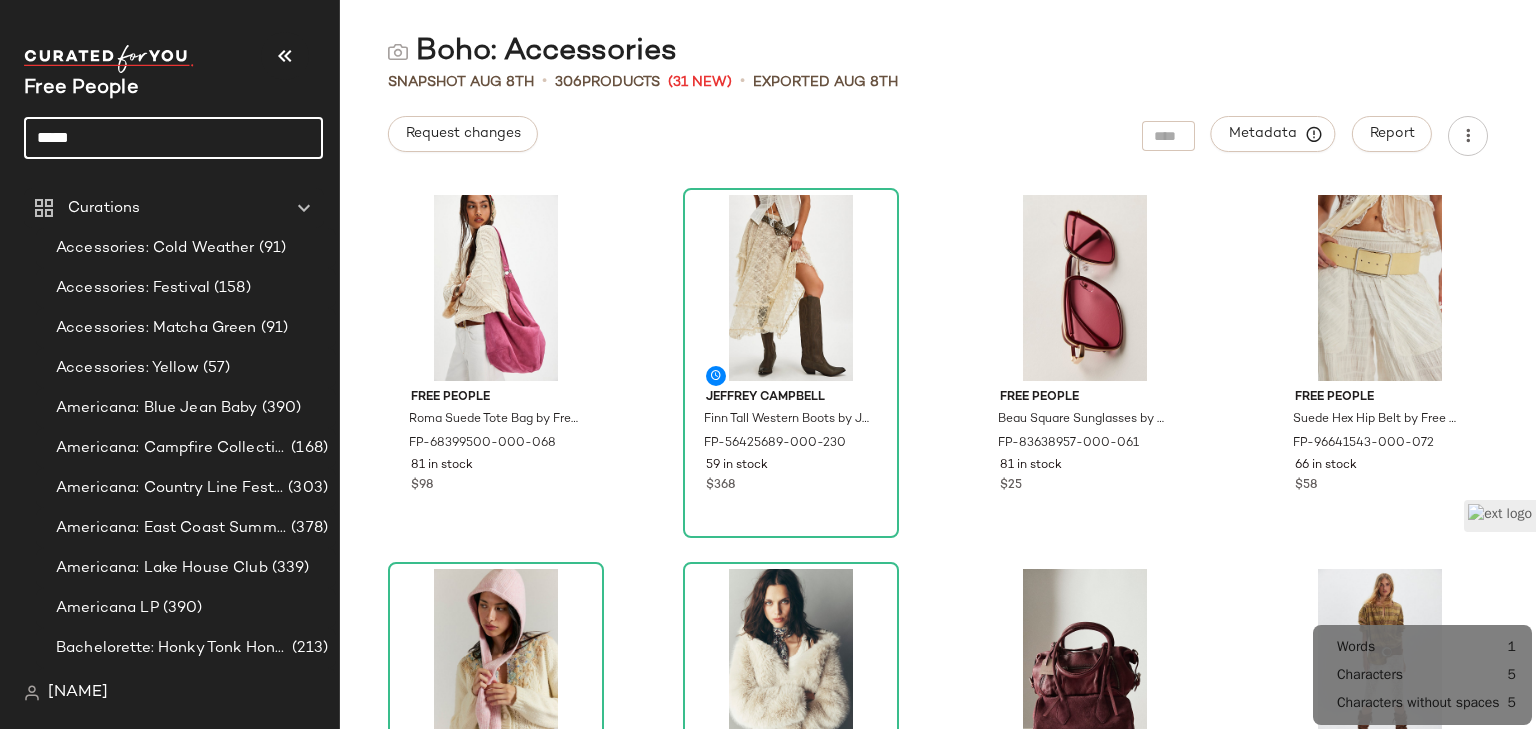 click on "*****" 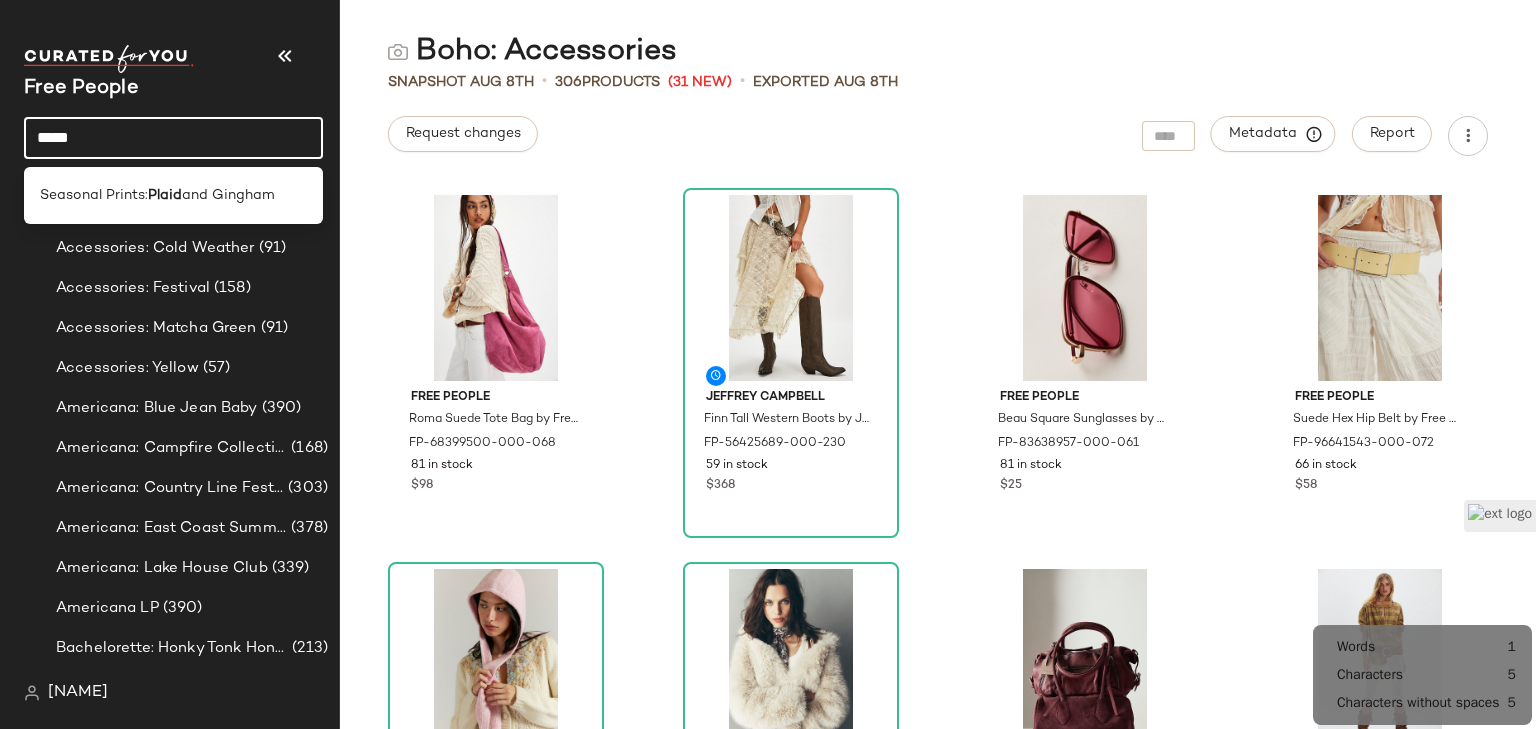 click on "*****" 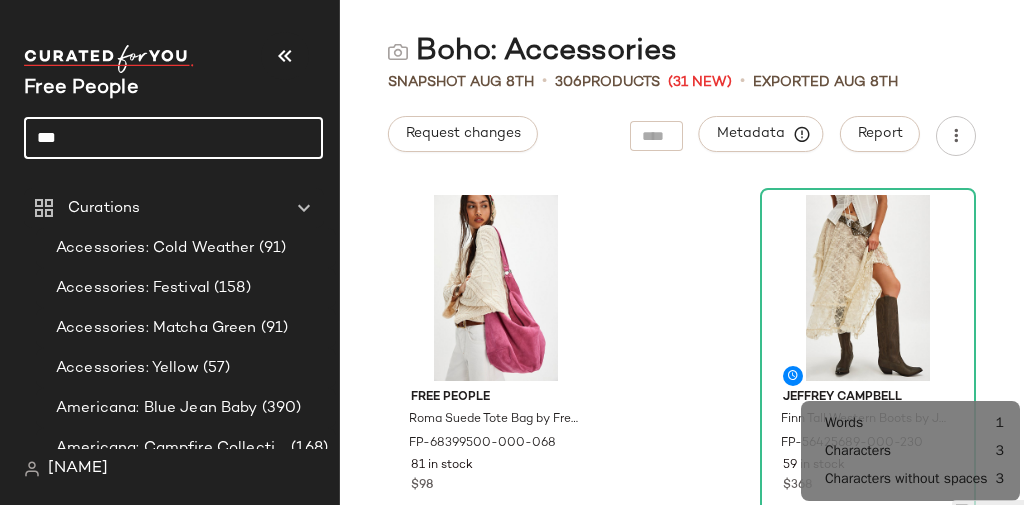 click on "***" 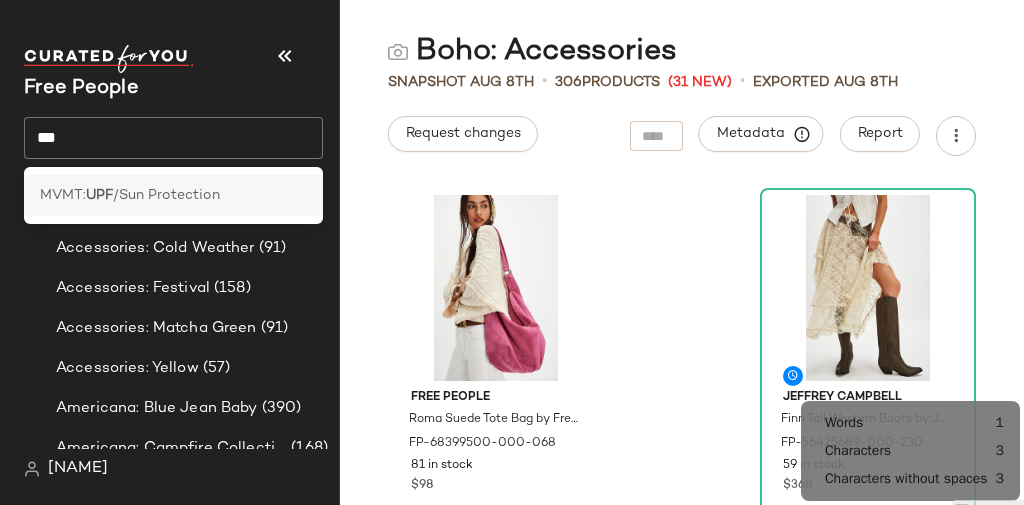 click on "MVMT:  UPF /Sun Protection" 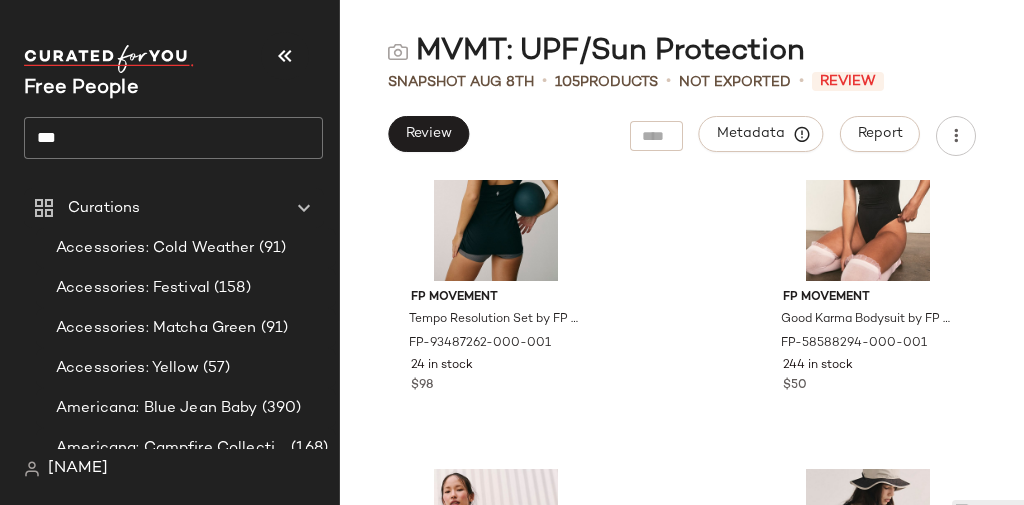 scroll, scrollTop: 424, scrollLeft: 0, axis: vertical 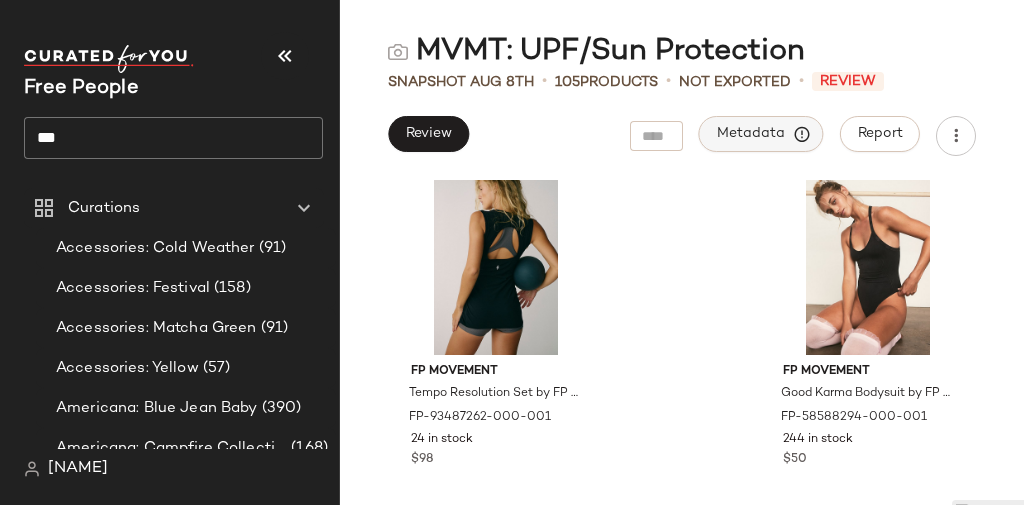 click on "Metadata" 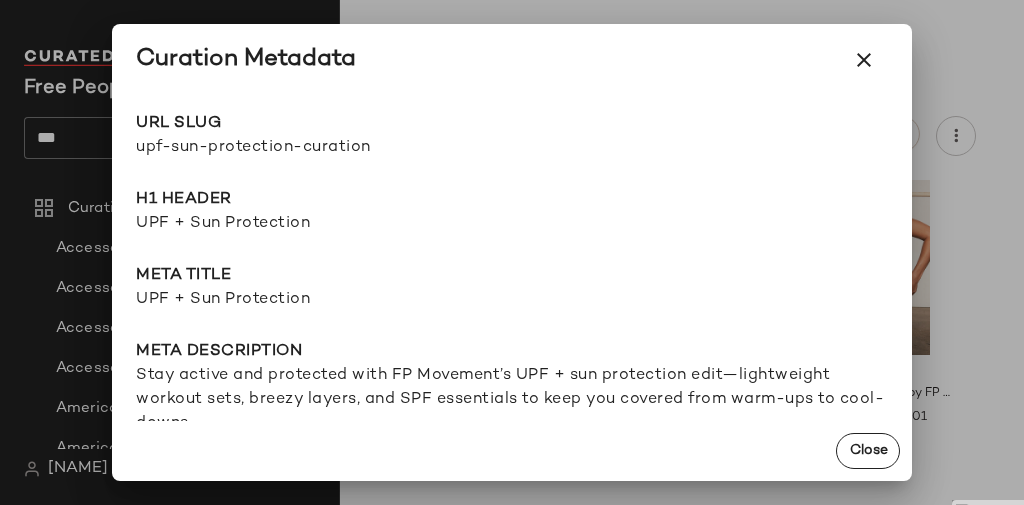 click on "URL Slug upf-sun-protection-curation Go to Shop H1 Header UPF + Sun Protection Meta title UPF + Sun Protection Meta description Stay active and protected with FP Movement’s UPF + sun protection edit—lightweight workout sets, breezy layers, and SPF essentials to keep you covered from warm-ups to cool-downs. lat  ---  long  ---  radius  ---  search redirects  ---  keywords  ---  Product Tags  ---" 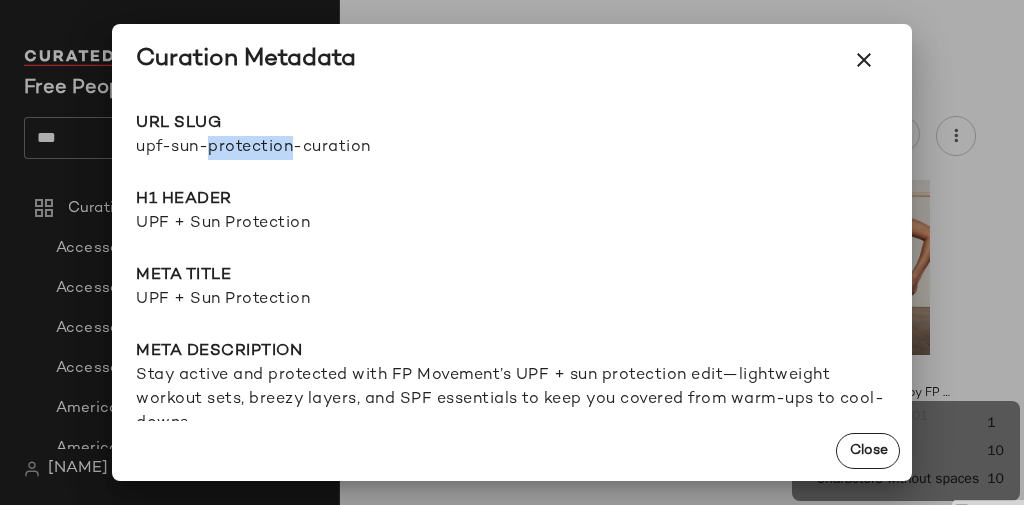 click on "upf-sun-protection-curation" at bounding box center (324, 148) 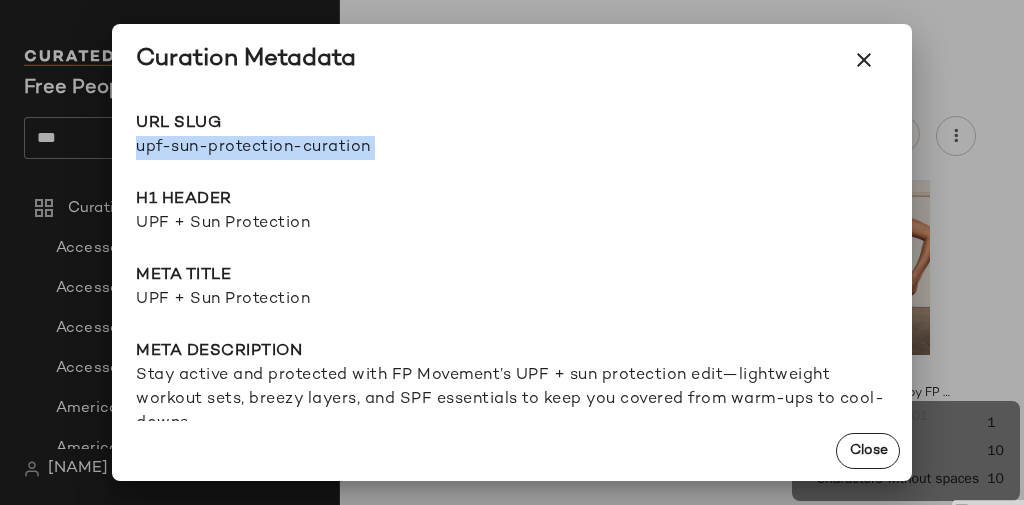 click on "upf-sun-protection-curation" at bounding box center [324, 148] 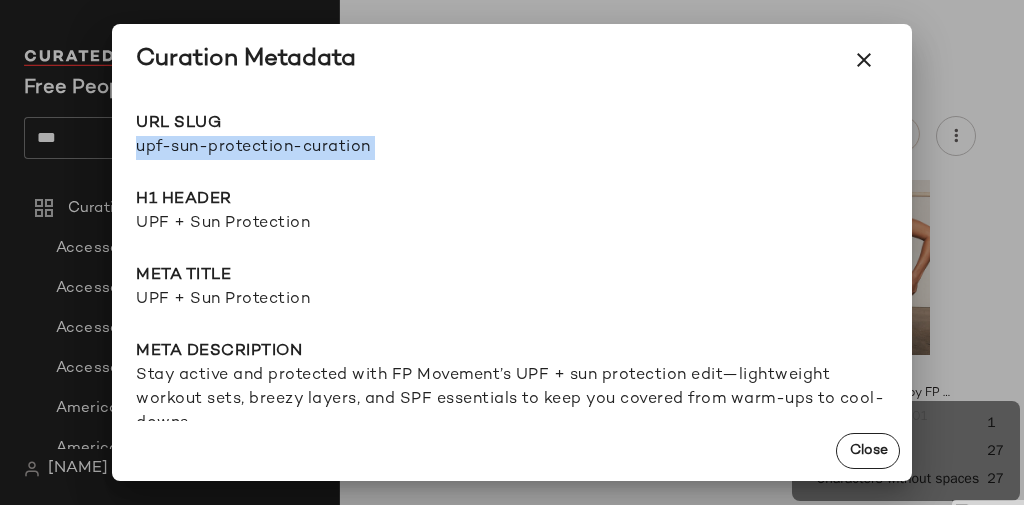 copy on "upf-sun-protection-curation Go to Shop" 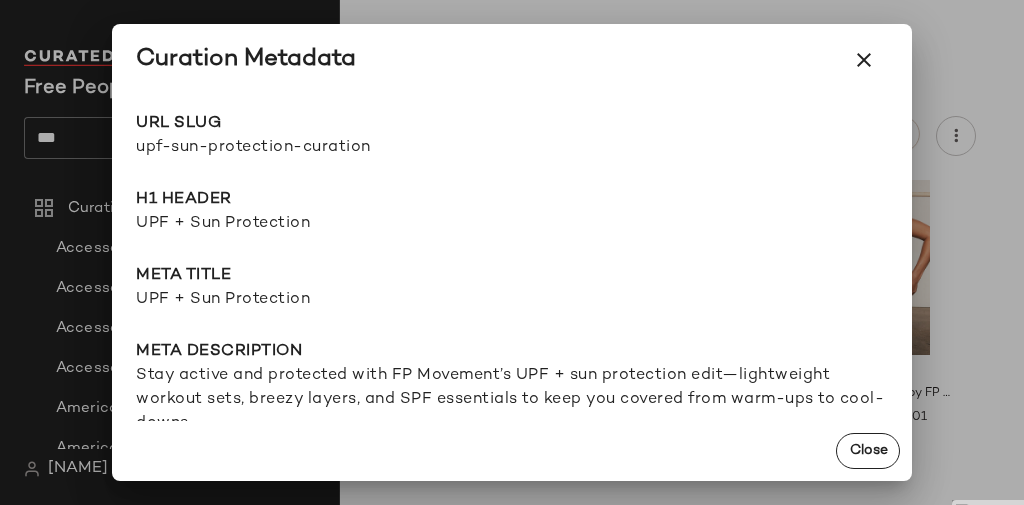 click on "UPF + Sun Protection" at bounding box center [512, 224] 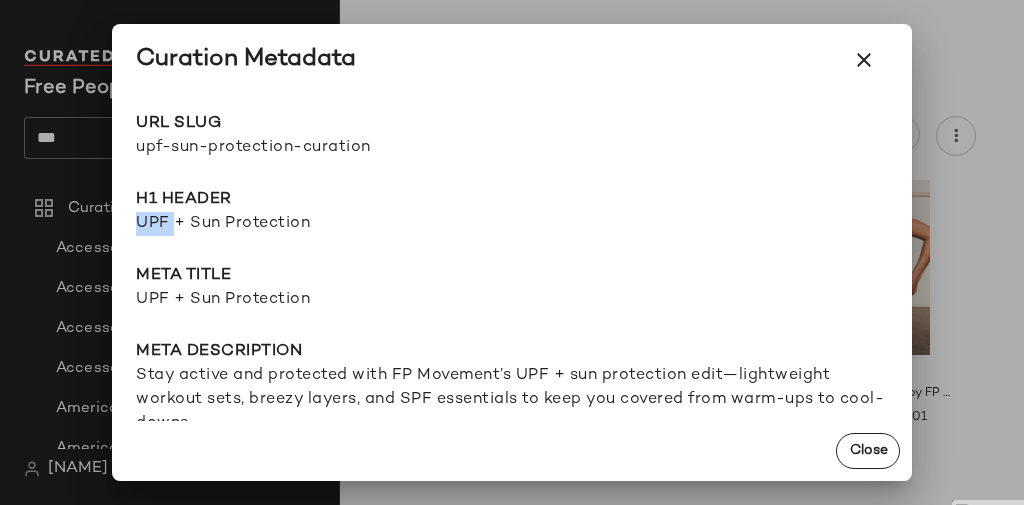 click on "UPF + Sun Protection" at bounding box center (512, 224) 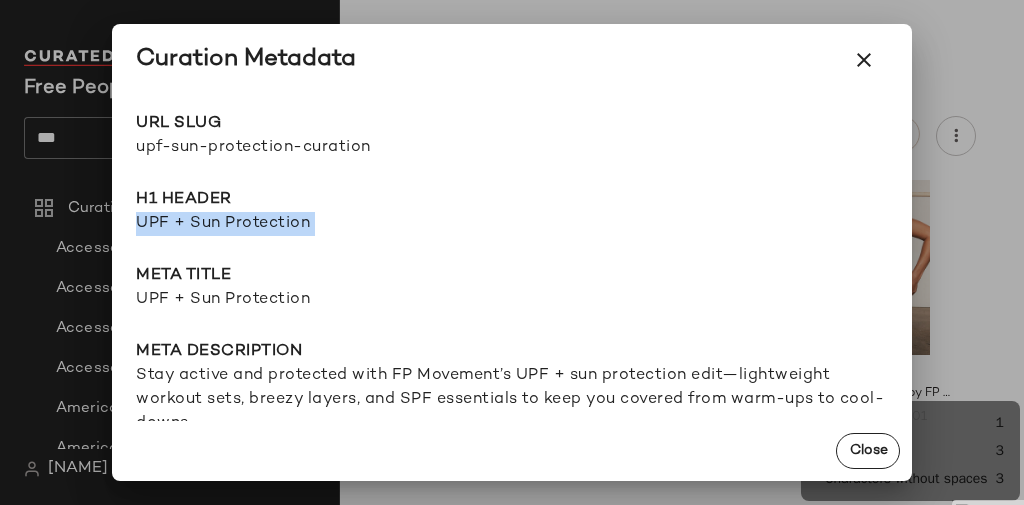 click on "UPF + Sun Protection" at bounding box center (512, 224) 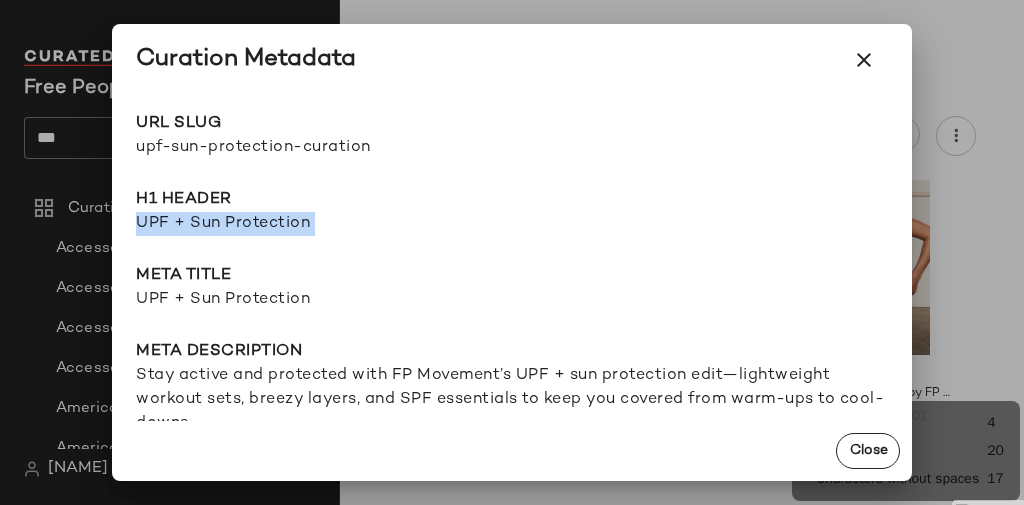 copy on "UPF + Sun Protection" 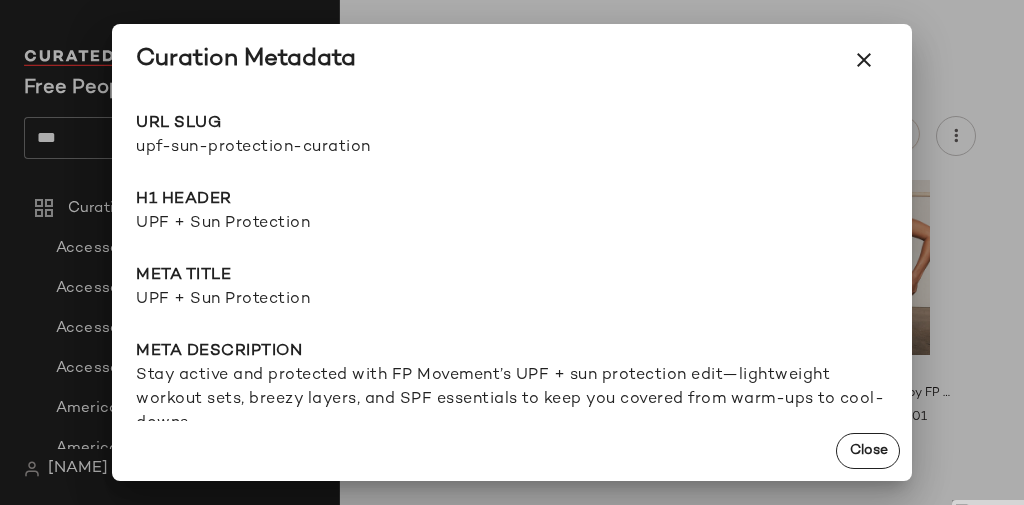click on "Stay active and protected with FP Movement’s UPF + sun protection edit—lightweight workout sets, breezy layers, and SPF essentials to keep you covered from warm-ups to cool-downs." at bounding box center [512, 400] 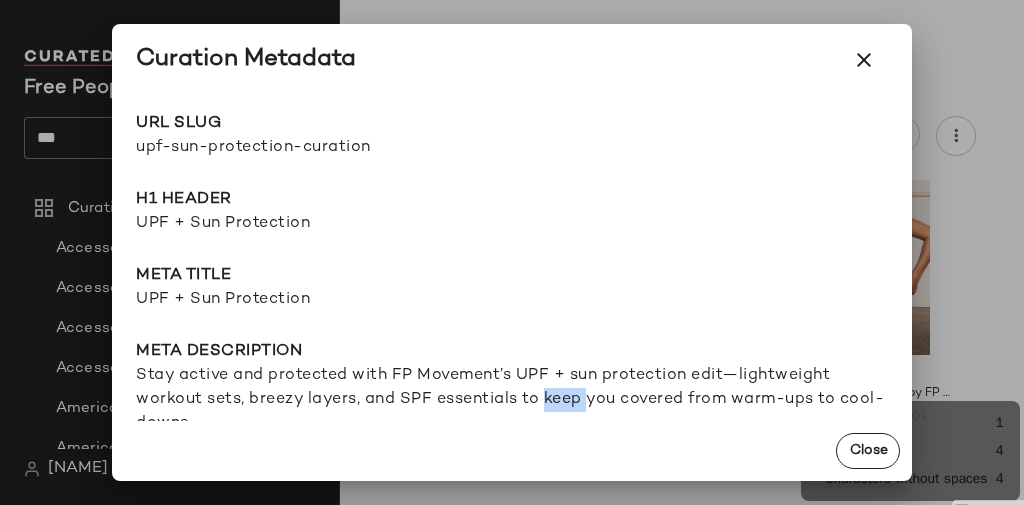 click on "Stay active and protected with FP Movement’s UPF + sun protection edit—lightweight workout sets, breezy layers, and SPF essentials to keep you covered from warm-ups to cool-downs." at bounding box center [512, 400] 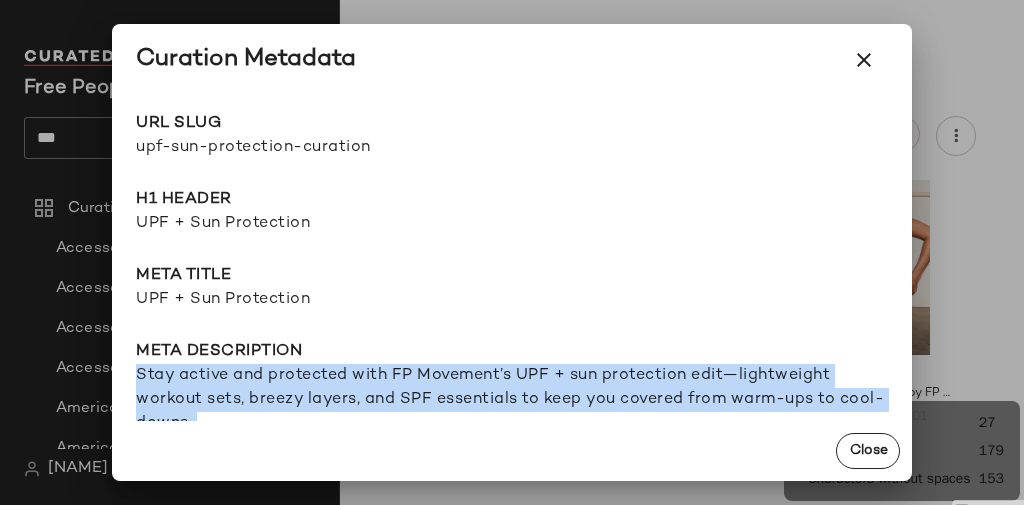 click on "Stay active and protected with FP Movement’s UPF + sun protection edit—lightweight workout sets, breezy layers, and SPF essentials to keep you covered from warm-ups to cool-downs." at bounding box center (512, 400) 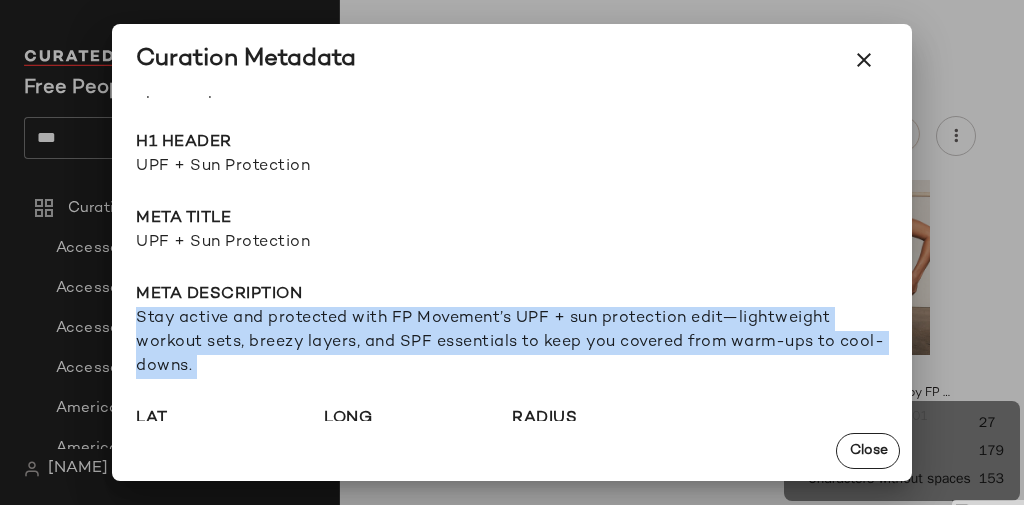 scroll, scrollTop: 80, scrollLeft: 0, axis: vertical 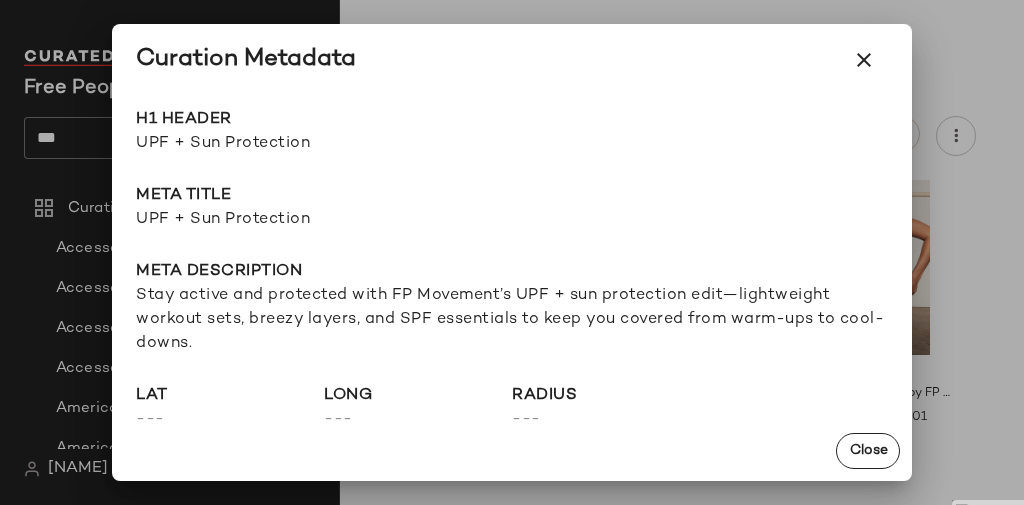 click at bounding box center (512, 252) 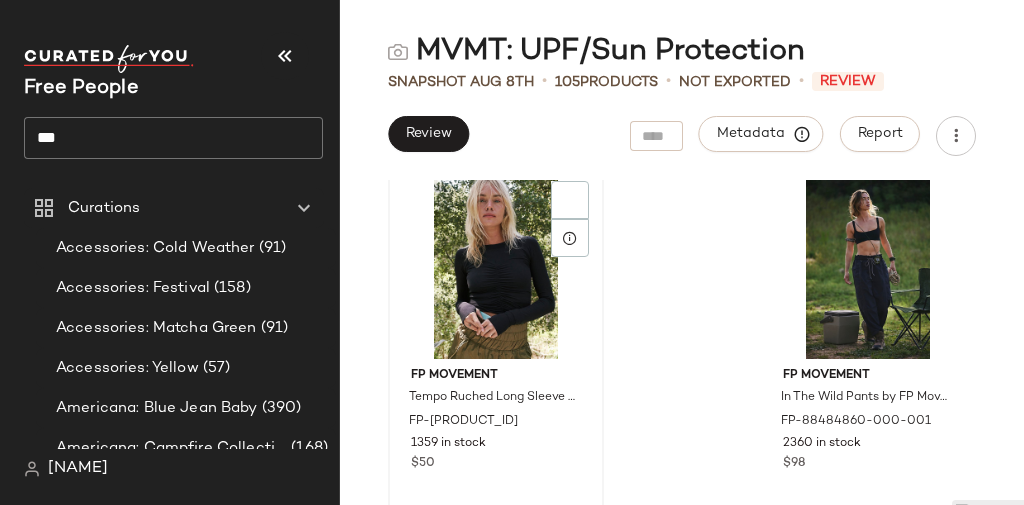 scroll, scrollTop: 0, scrollLeft: 0, axis: both 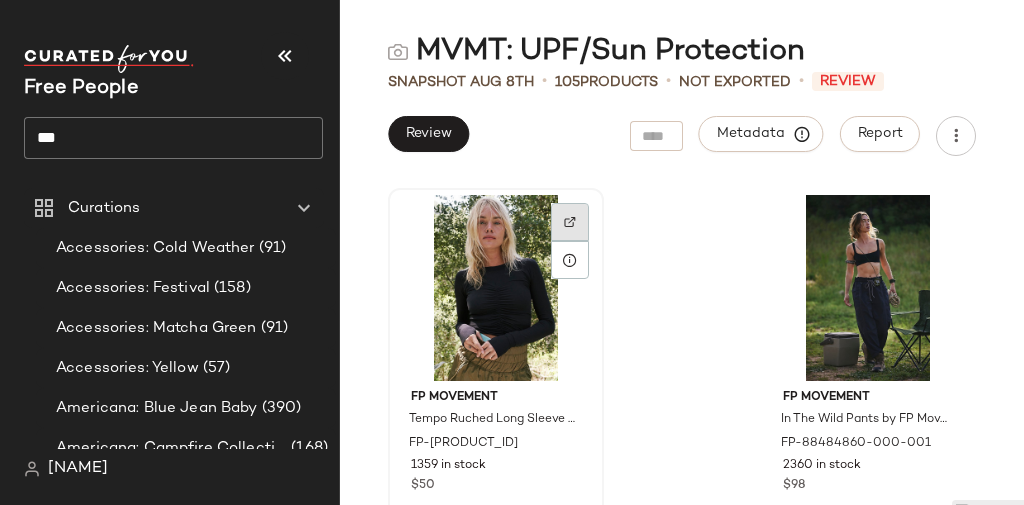 click 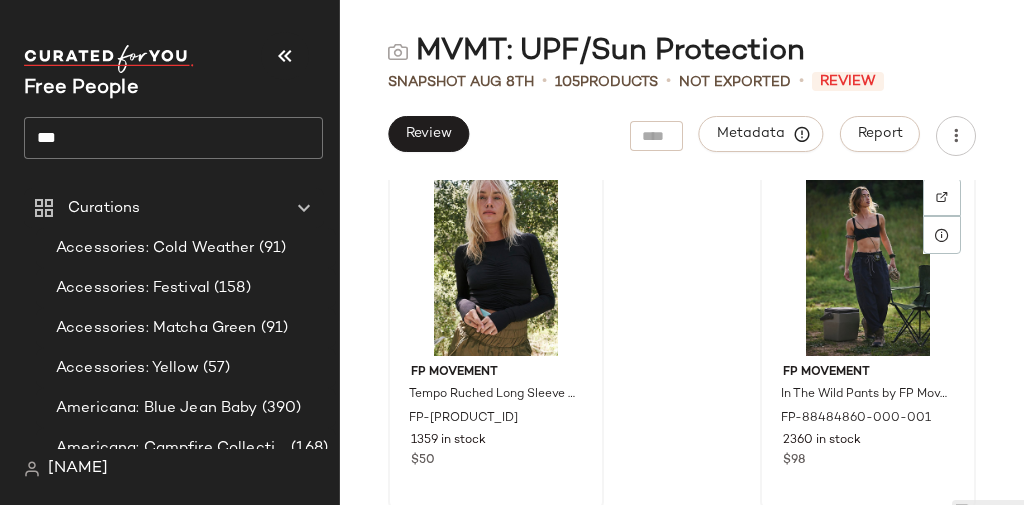 scroll, scrollTop: 0, scrollLeft: 0, axis: both 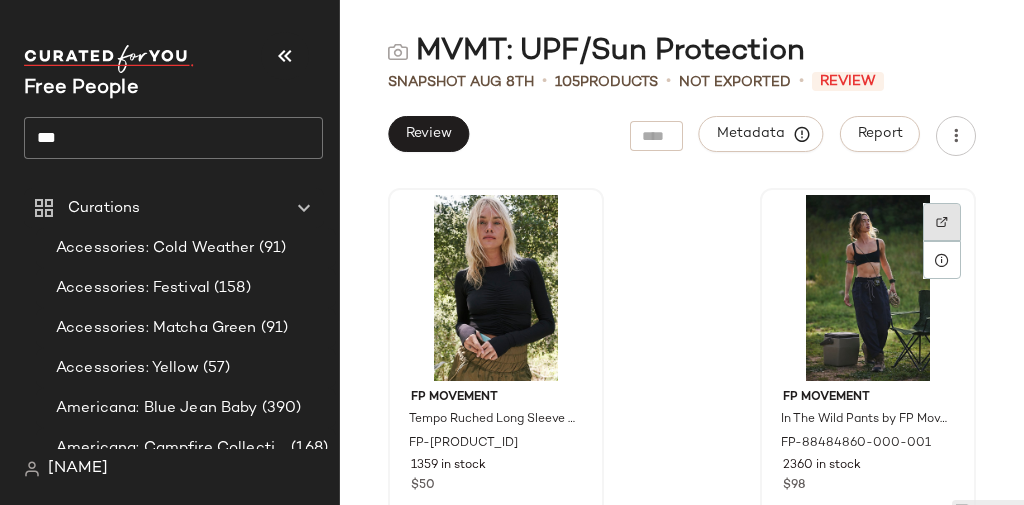 click 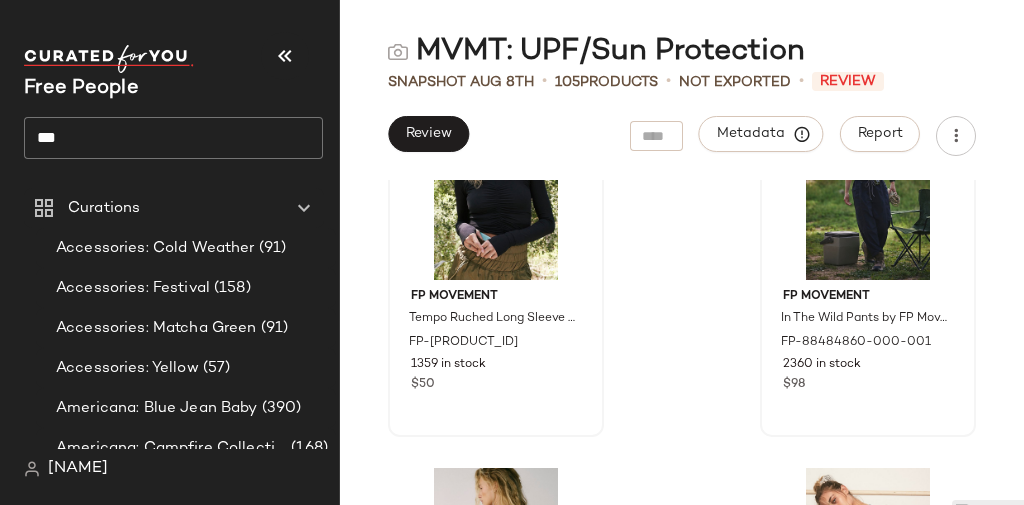 scroll, scrollTop: 240, scrollLeft: 0, axis: vertical 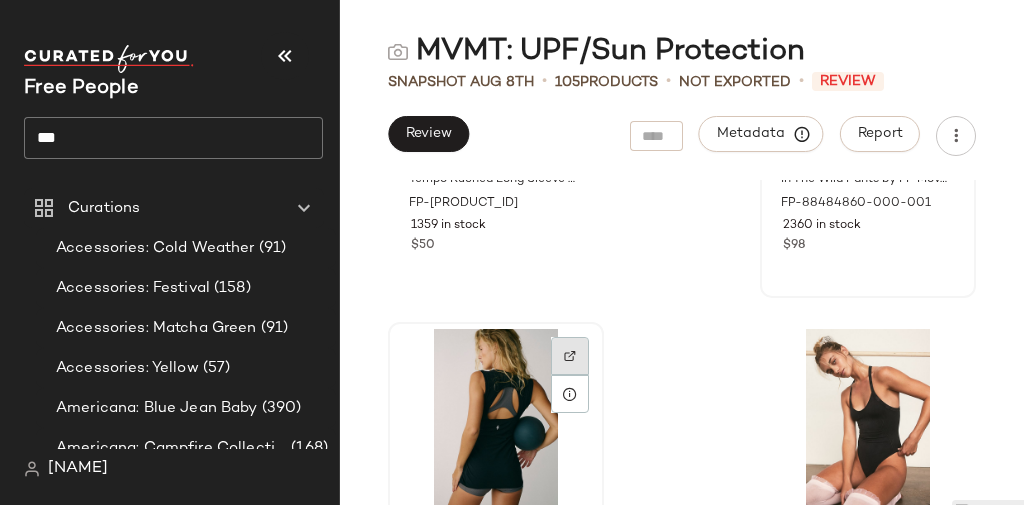 click 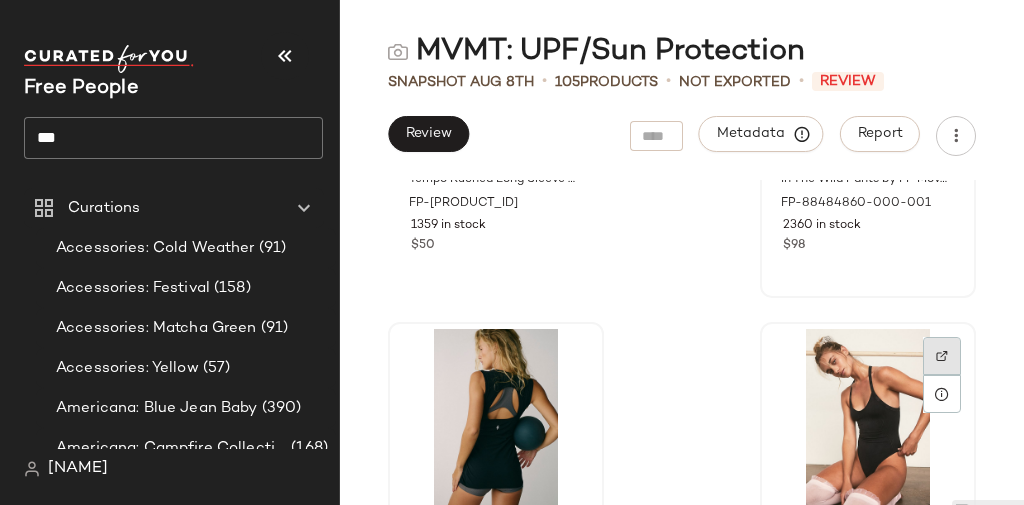 click 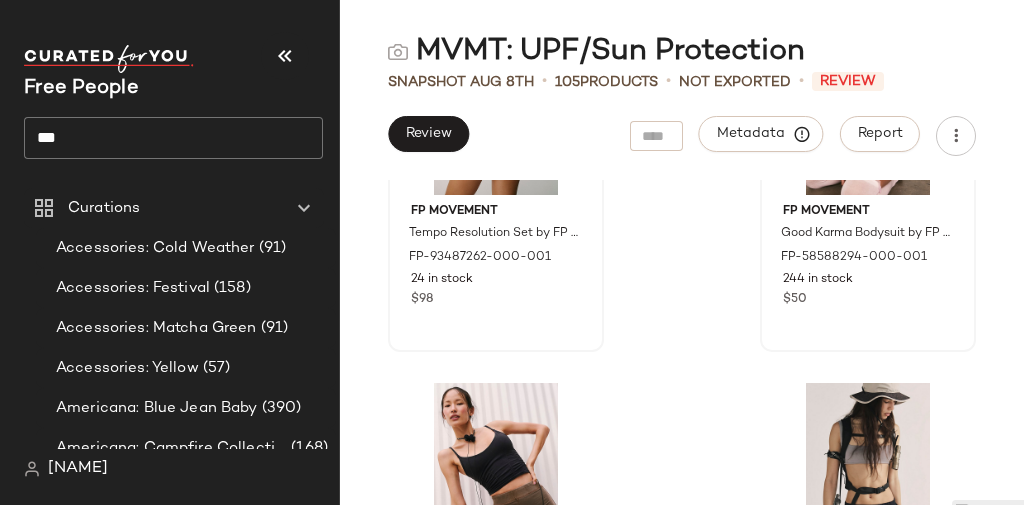 scroll, scrollTop: 744, scrollLeft: 0, axis: vertical 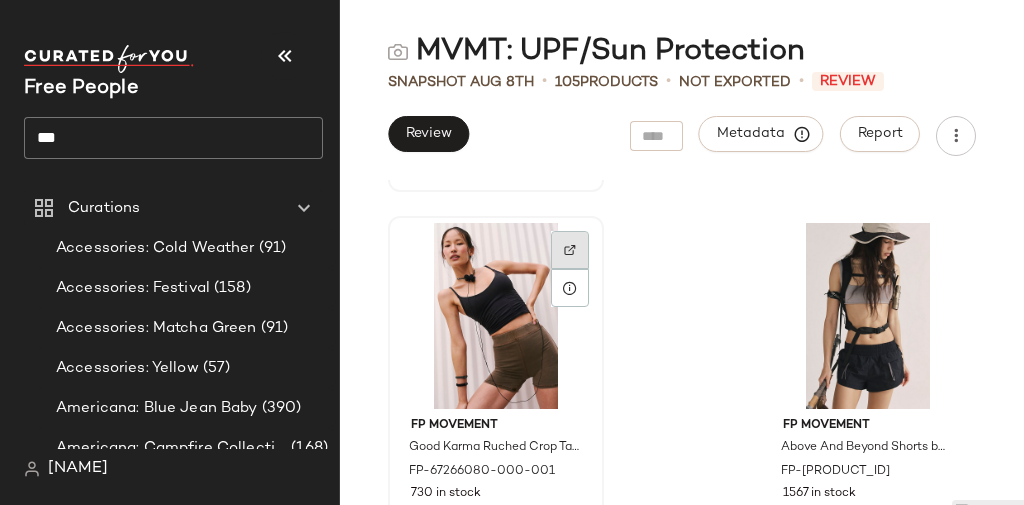 click 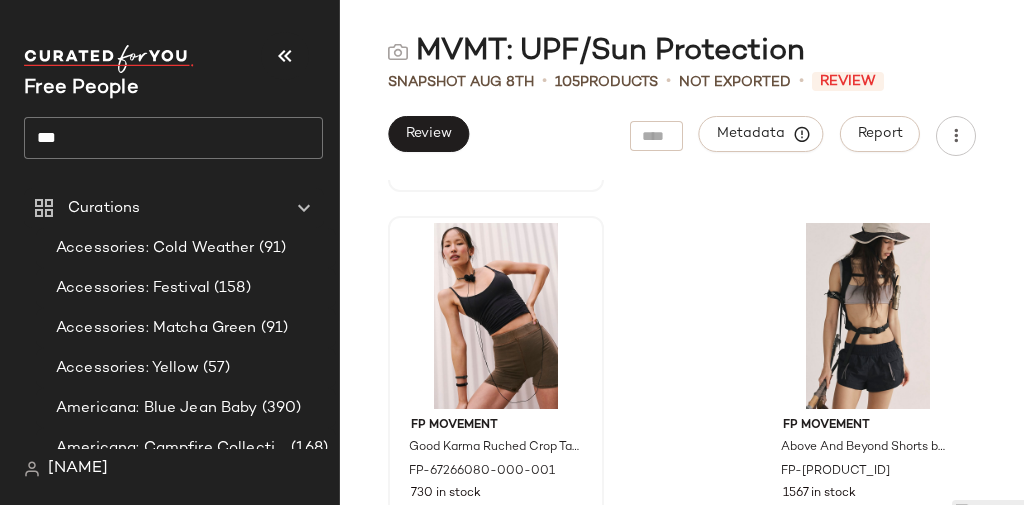 click on "MVMT: UPF/Sun Protection" 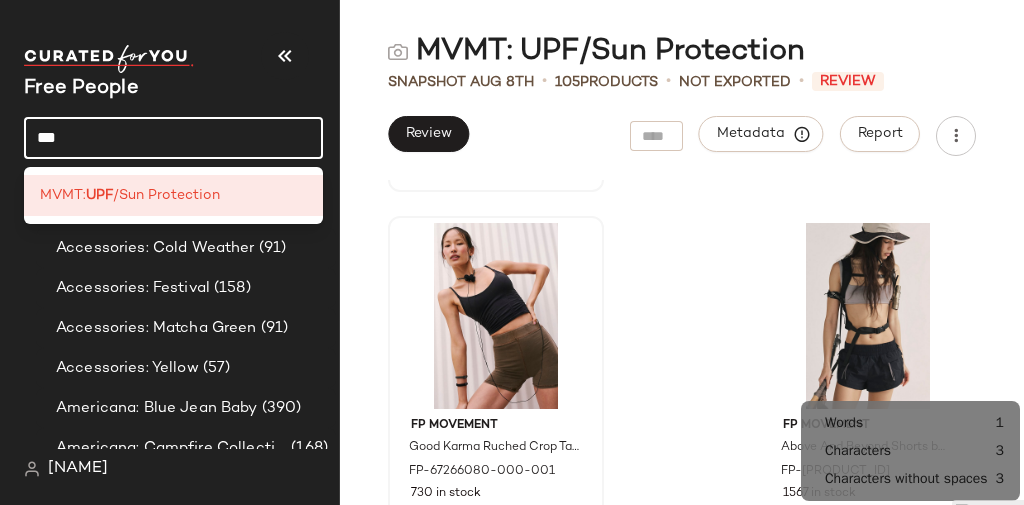 click on "***" 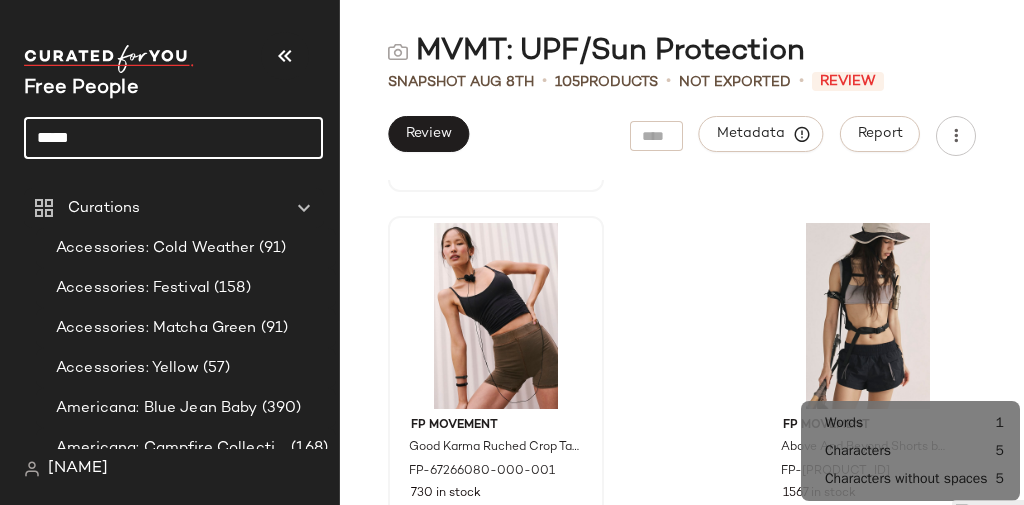 click on "*****" 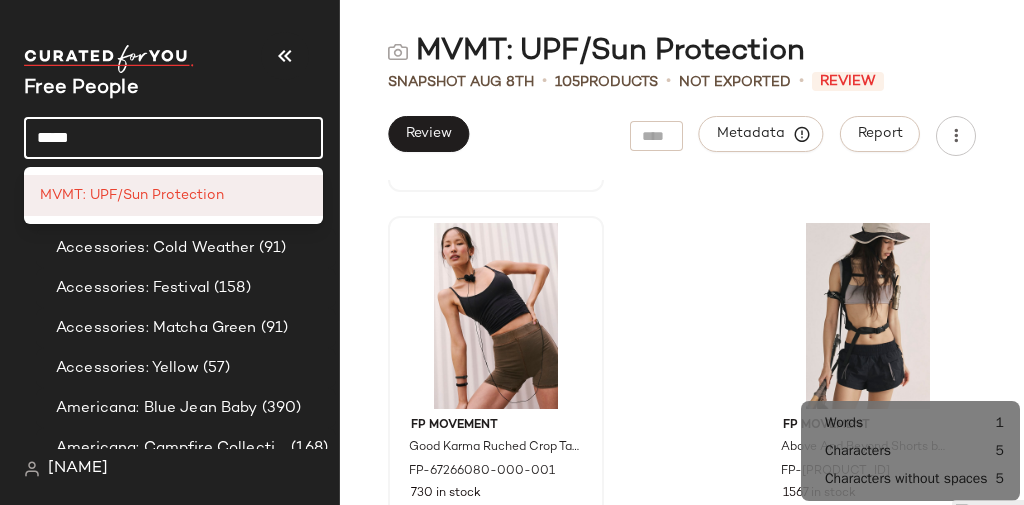type on "*****" 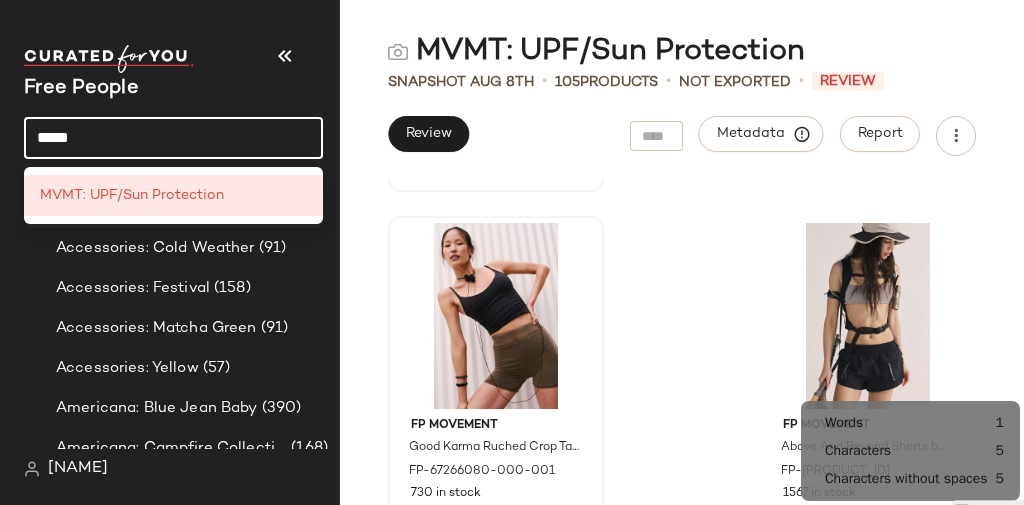 click on "MVMT: UPF/Sun Protection" at bounding box center [132, 195] 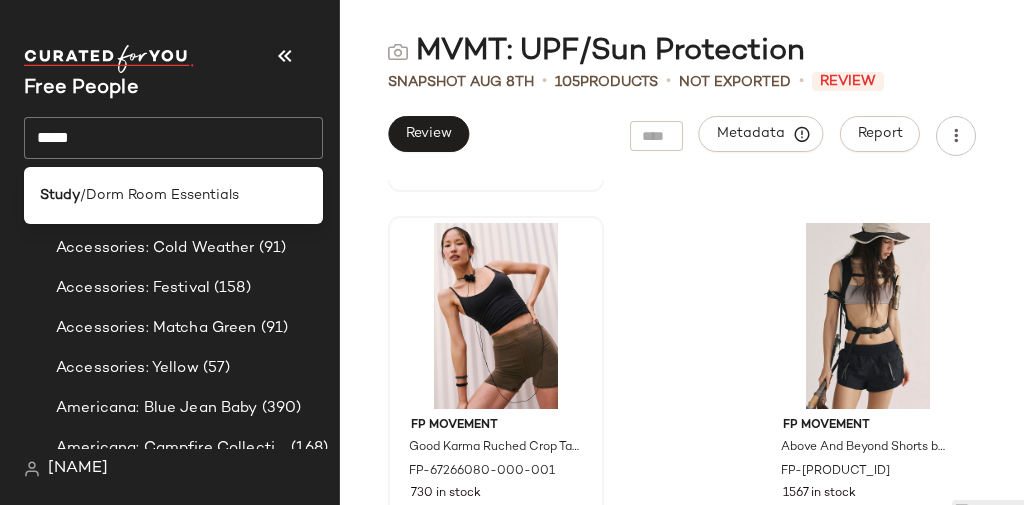 click on "*****" 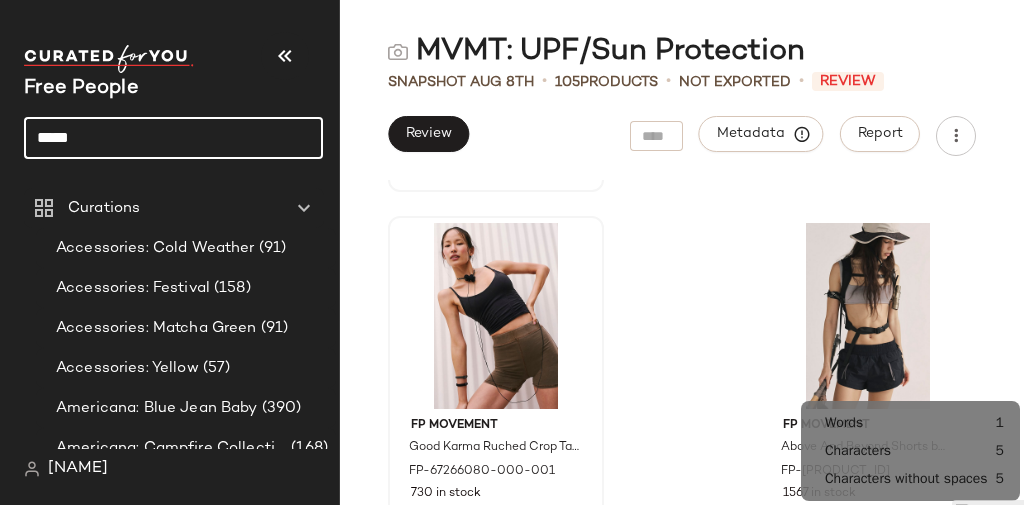 click on "*****" 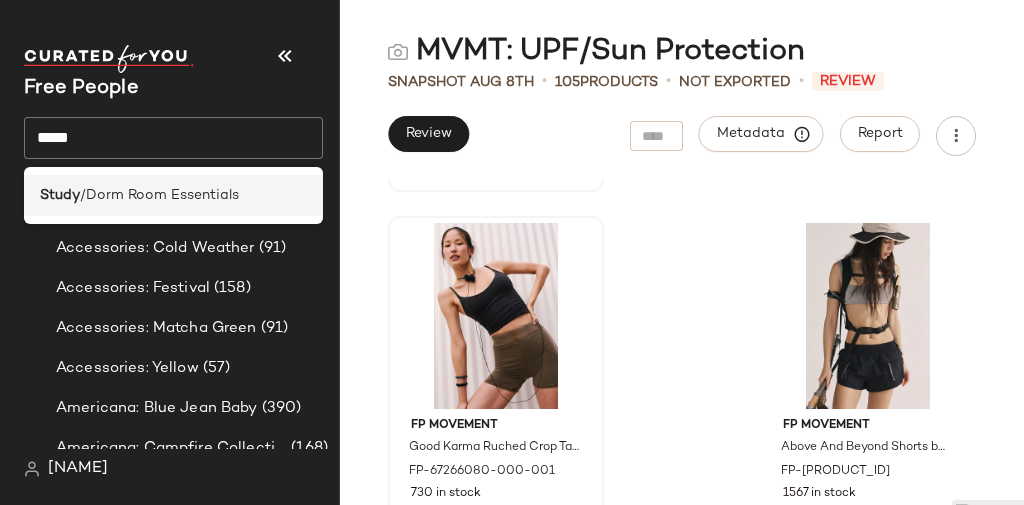 click on "/Dorm Room Essentials" at bounding box center [159, 195] 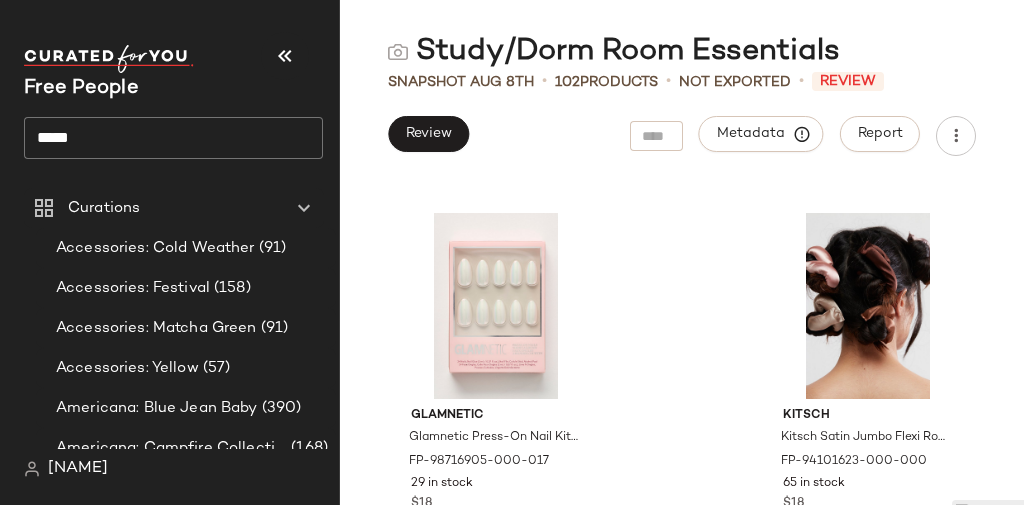 scroll, scrollTop: 2664, scrollLeft: 0, axis: vertical 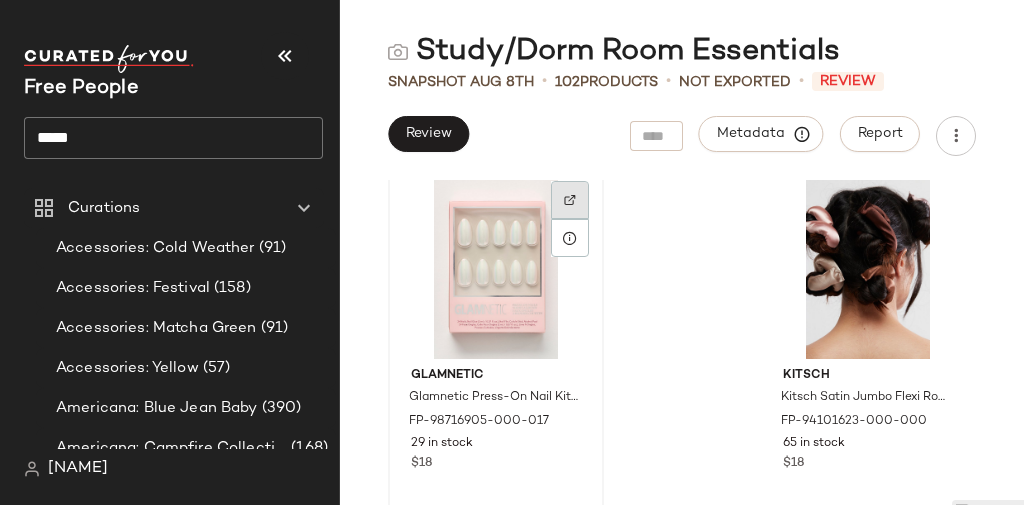 click 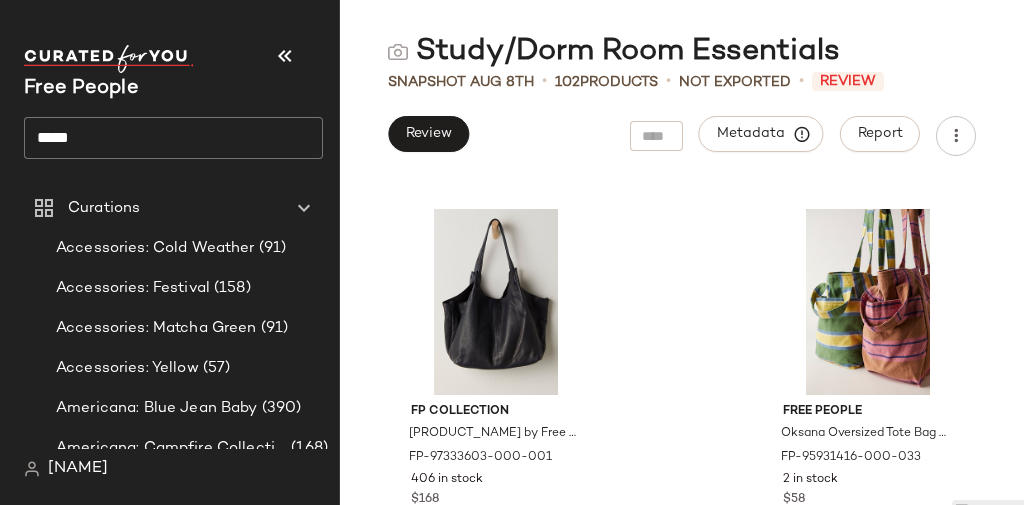 scroll, scrollTop: 18764, scrollLeft: 0, axis: vertical 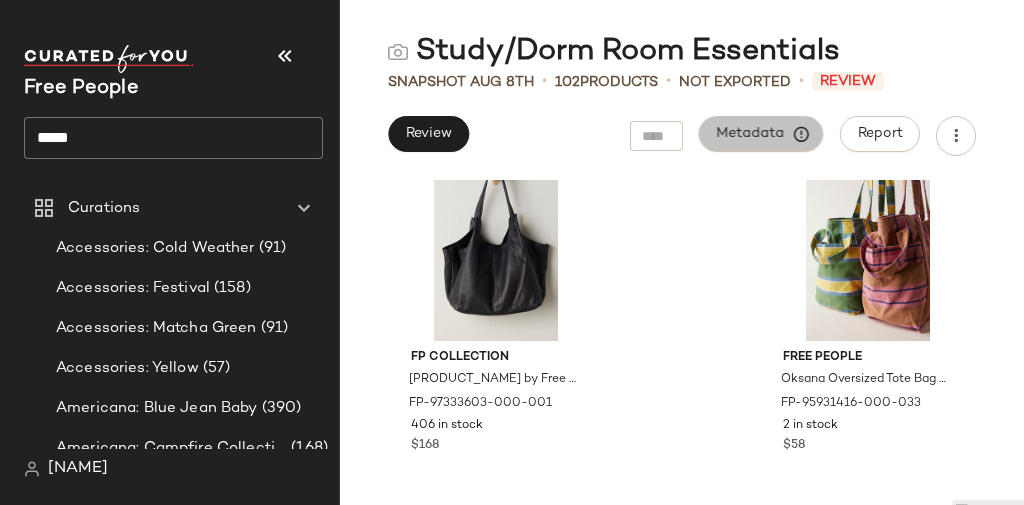 click on "Metadata" 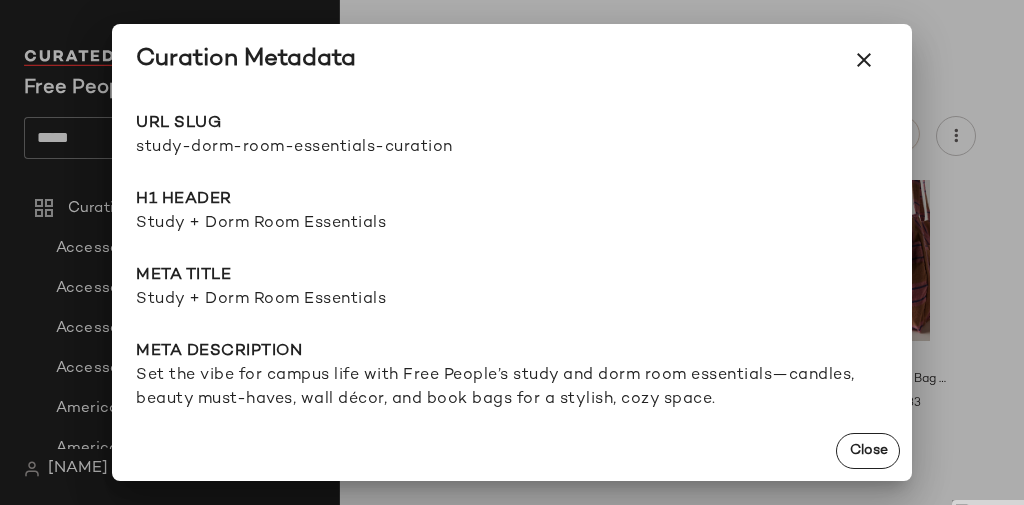 click on "study-dorm-room-essentials-curation" at bounding box center [324, 148] 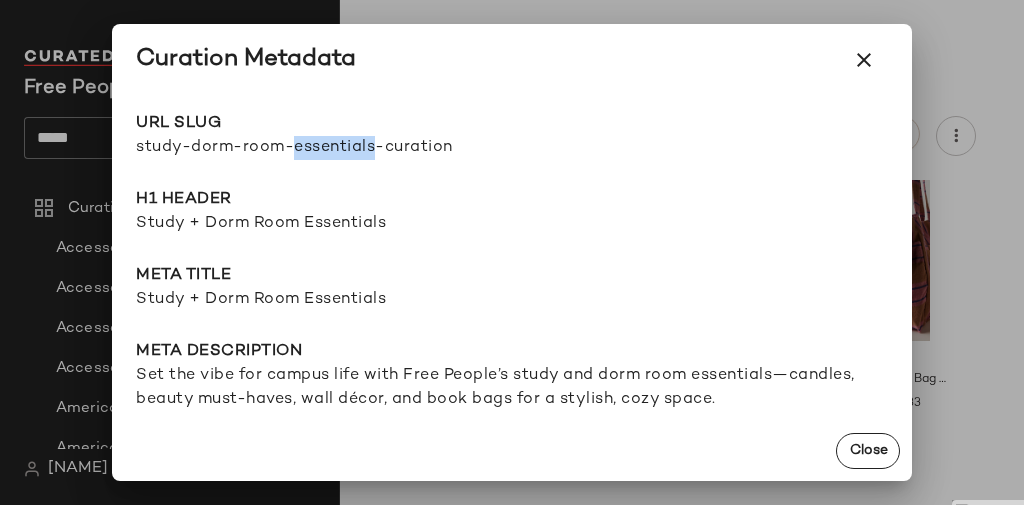 click on "study-dorm-room-essentials-curation" at bounding box center [324, 148] 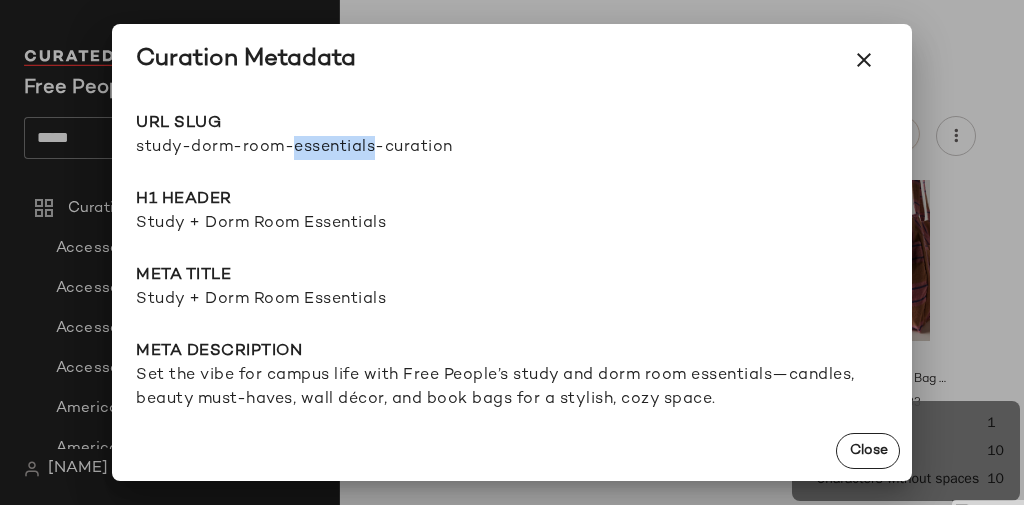 click on "study-dorm-room-essentials-curation" at bounding box center (324, 148) 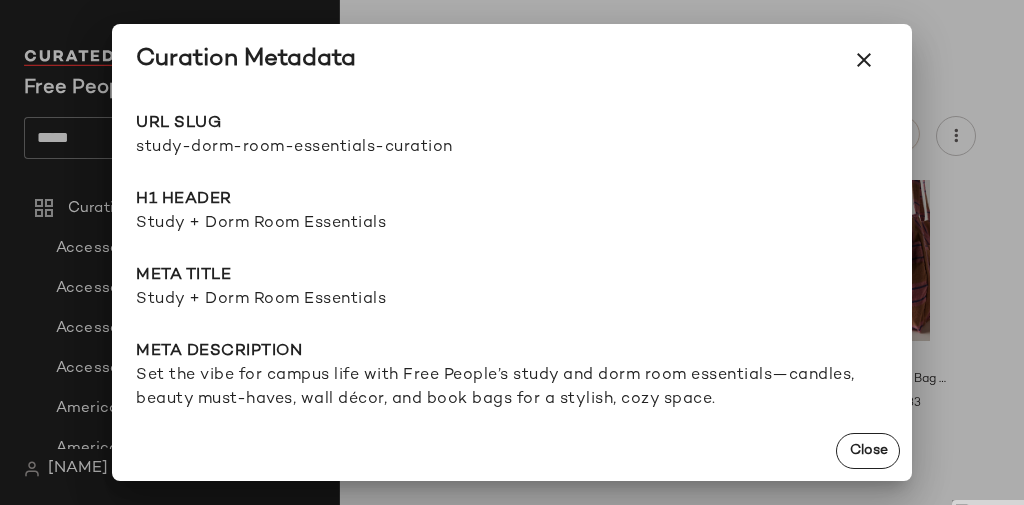 click on "Study + Dorm Room Essentials" at bounding box center (512, 224) 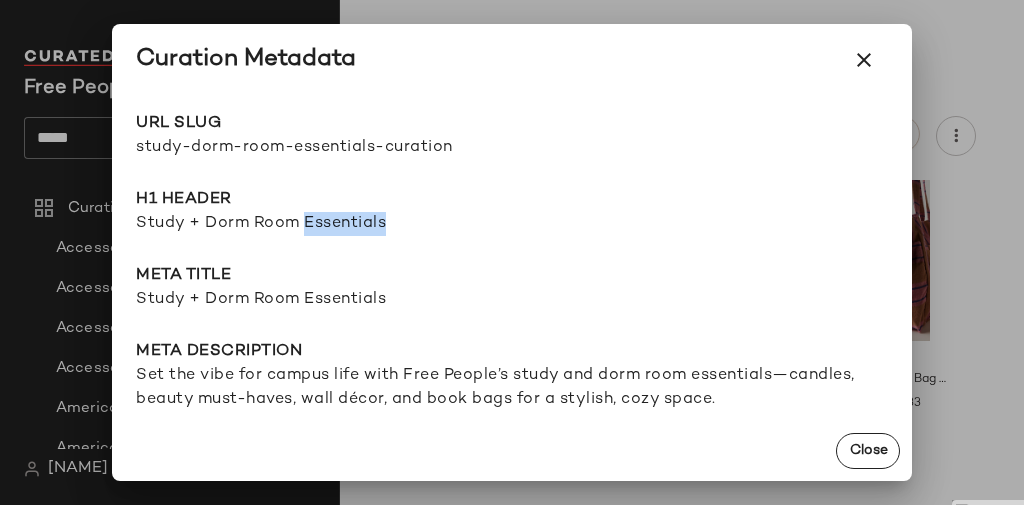 click on "Study + Dorm Room Essentials" at bounding box center (512, 224) 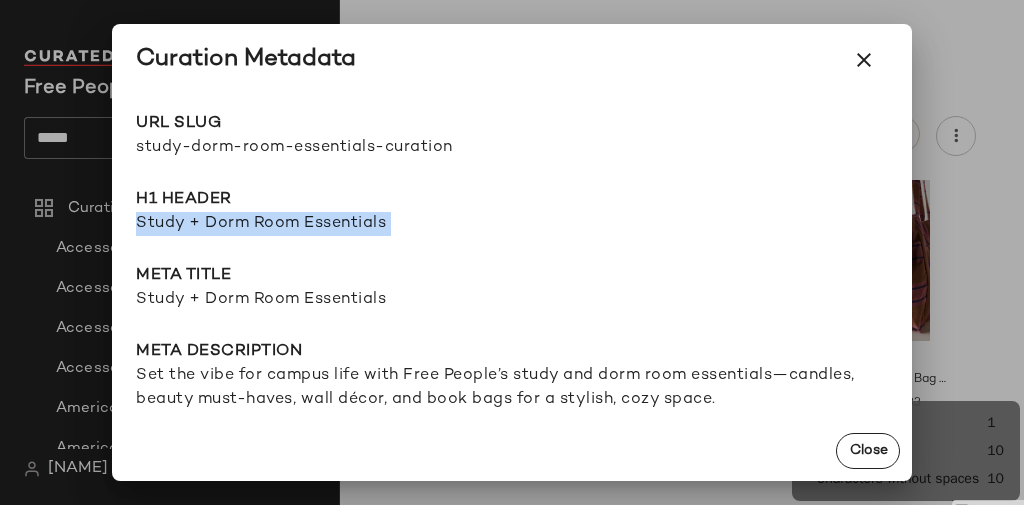 click on "Study + Dorm Room Essentials" at bounding box center [512, 224] 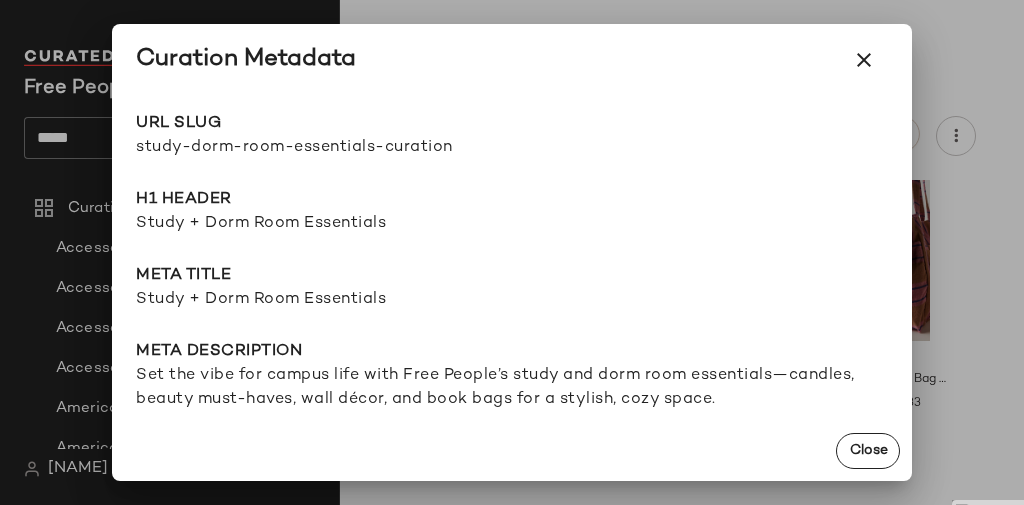 click on "Study + Dorm Room Essentials" at bounding box center (512, 300) 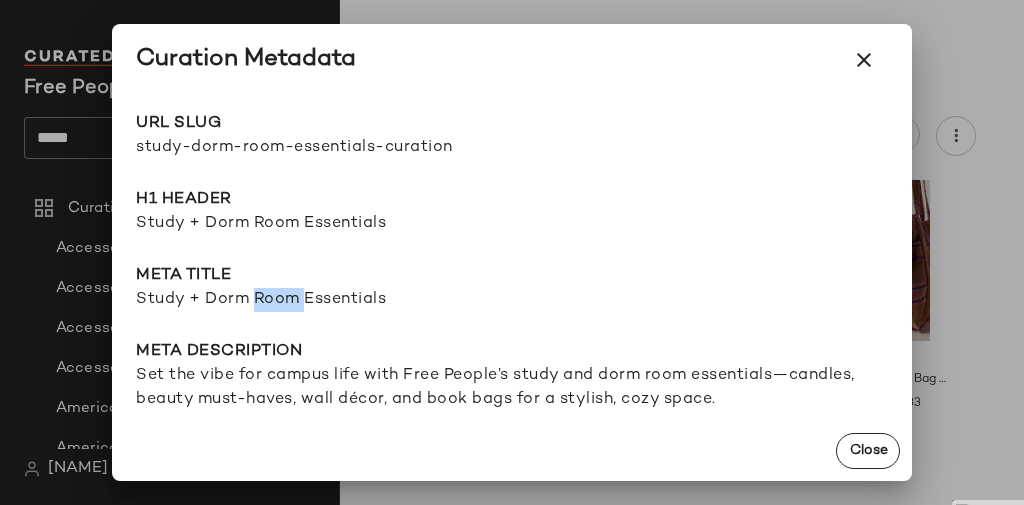 click on "Study + Dorm Room Essentials" at bounding box center [512, 300] 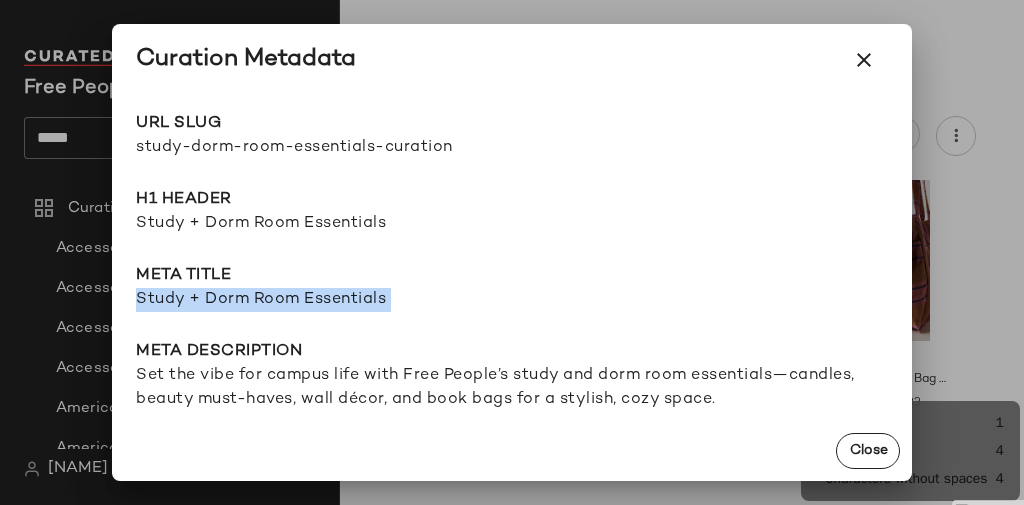 click on "Study + Dorm Room Essentials" at bounding box center (512, 300) 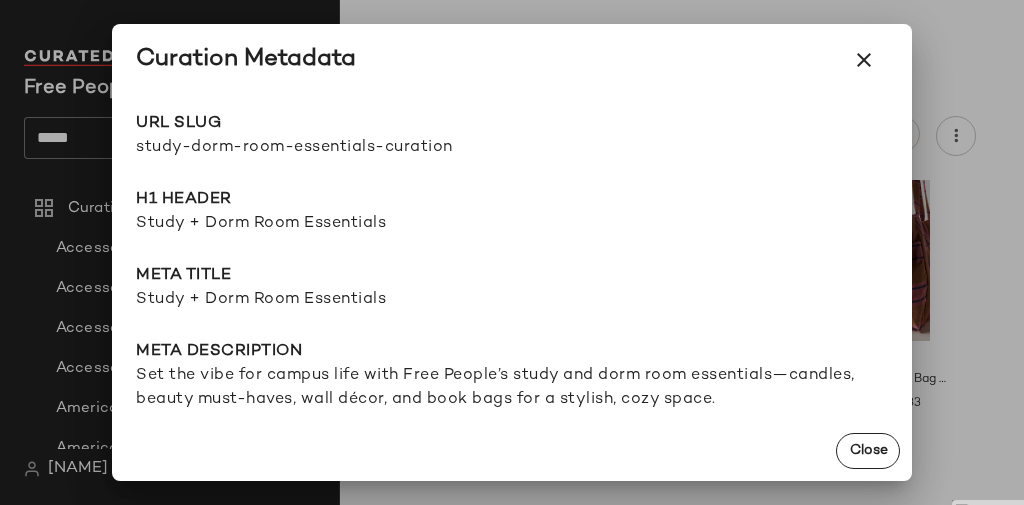 click on "Set the vibe for campus life with Free People’s study and dorm room essentials—candles, beauty must-haves, wall décor, and book bags for a stylish, cozy space." at bounding box center [512, 388] 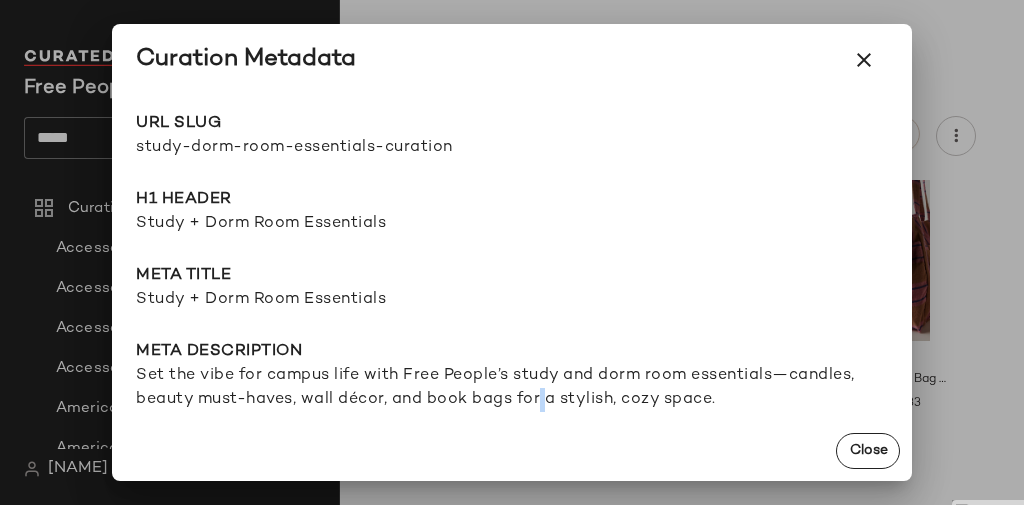 click on "Set the vibe for campus life with Free People’s study and dorm room essentials—candles, beauty must-haves, wall décor, and book bags for a stylish, cozy space." at bounding box center [512, 388] 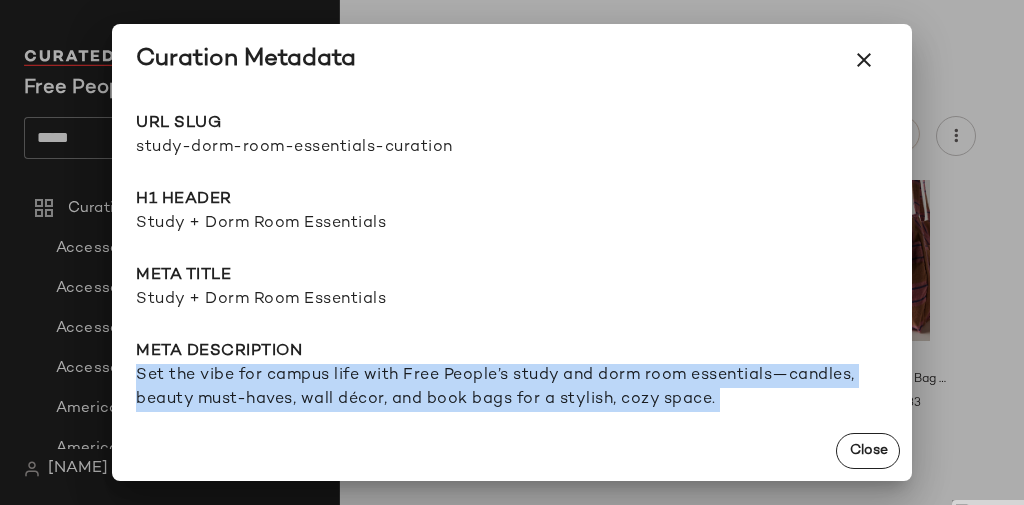 click on "Set the vibe for campus life with Free People’s study and dorm room essentials—candles, beauty must-haves, wall décor, and book bags for a stylish, cozy space." at bounding box center [512, 388] 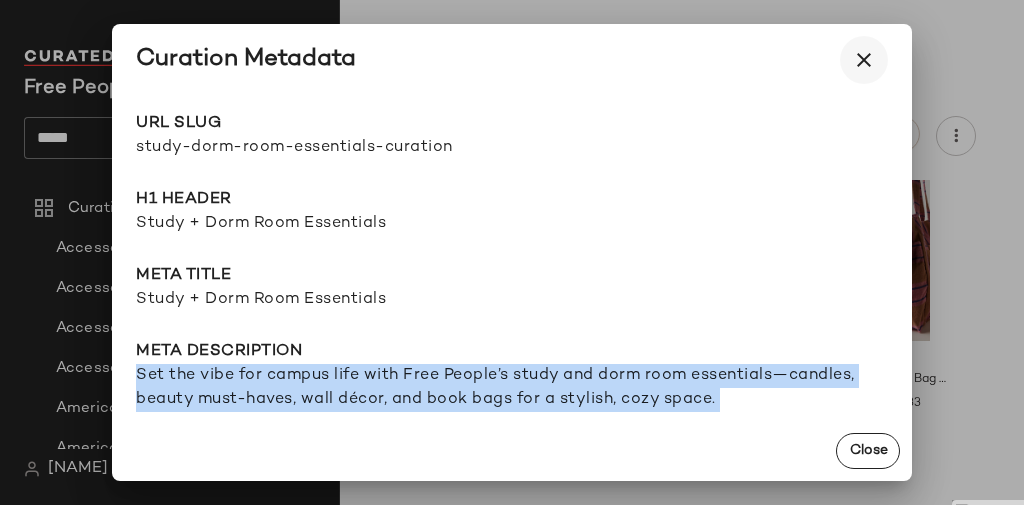 click at bounding box center (864, 60) 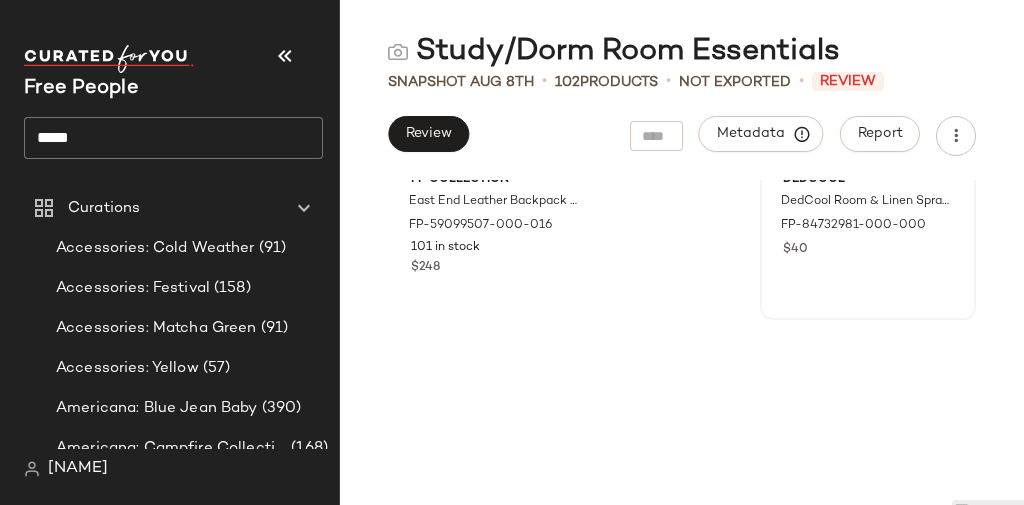 scroll, scrollTop: 1384, scrollLeft: 0, axis: vertical 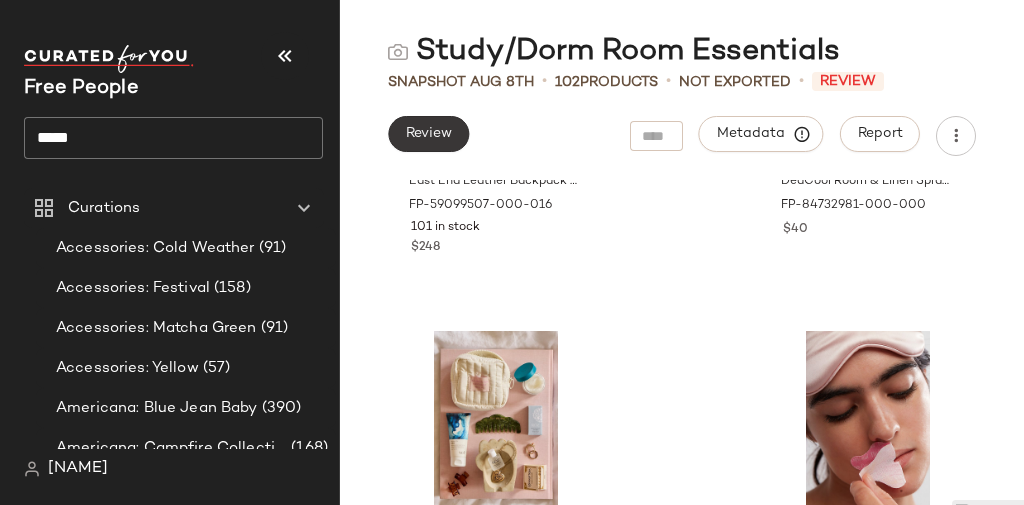 click on "Review" at bounding box center [428, 134] 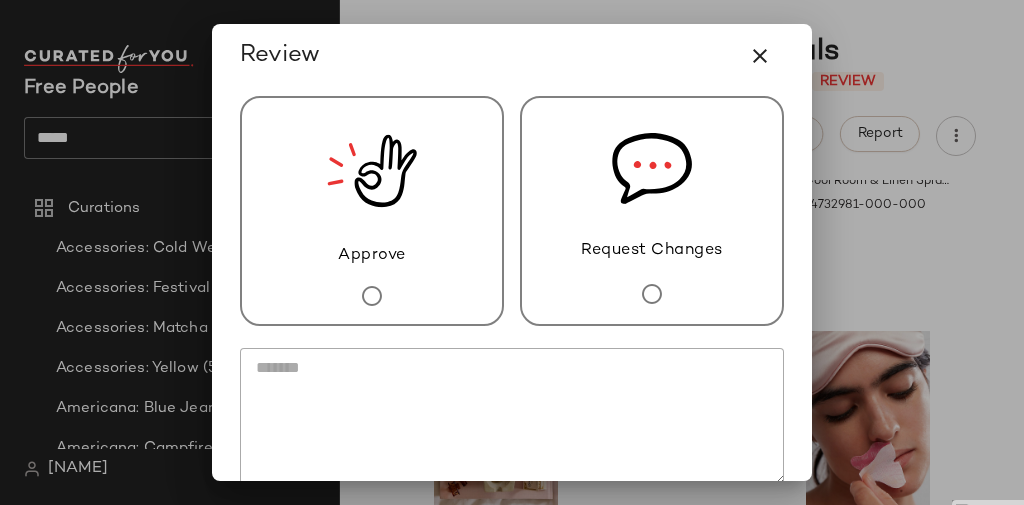 click on "Request Changes" at bounding box center [652, 251] 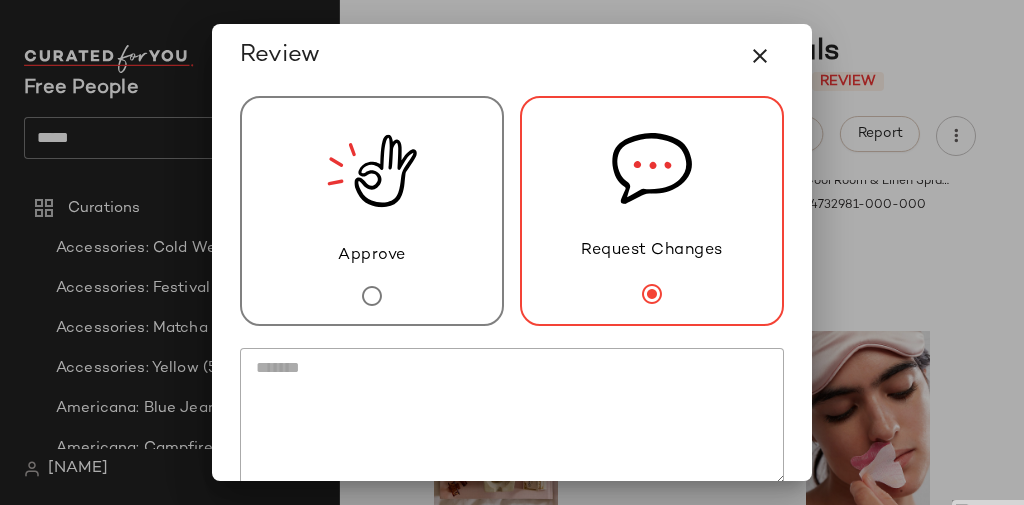 click 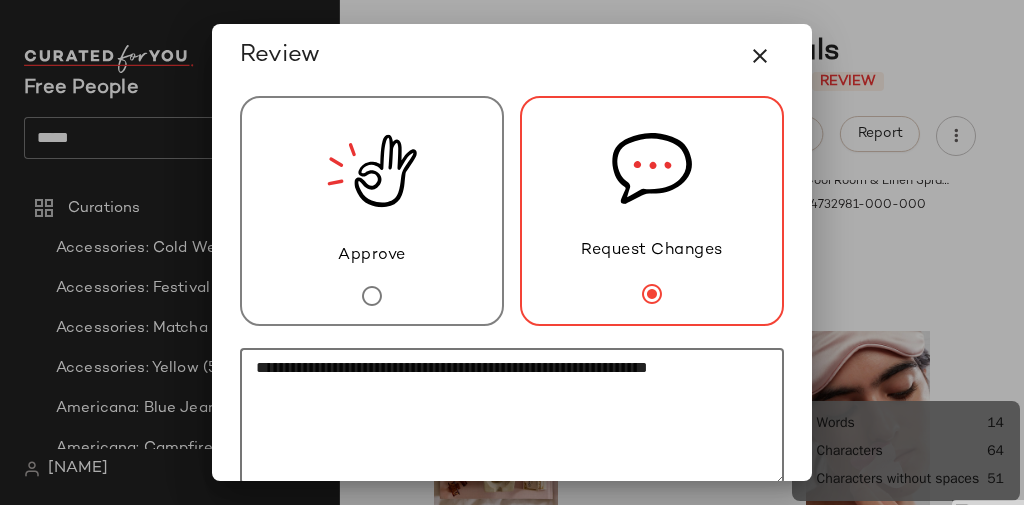 click on "**********" 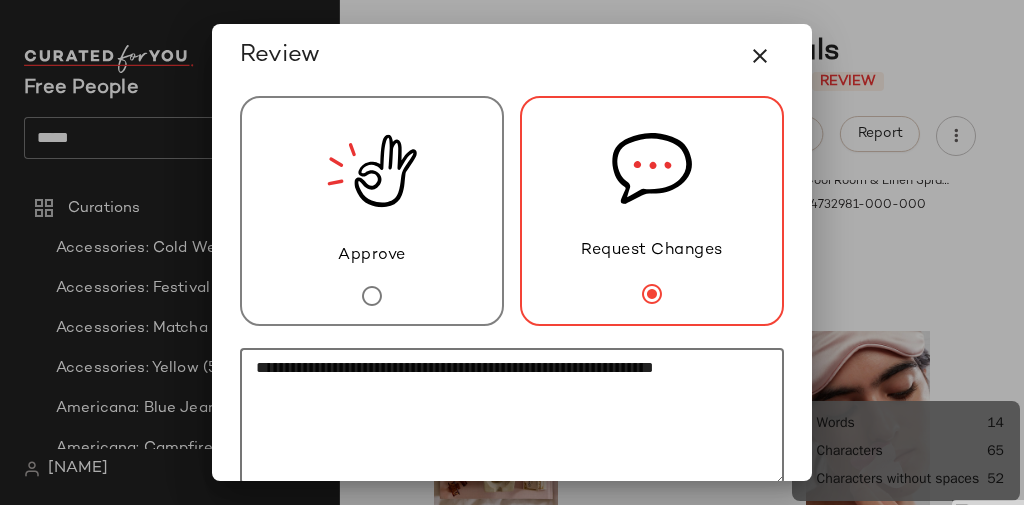click on "**********" 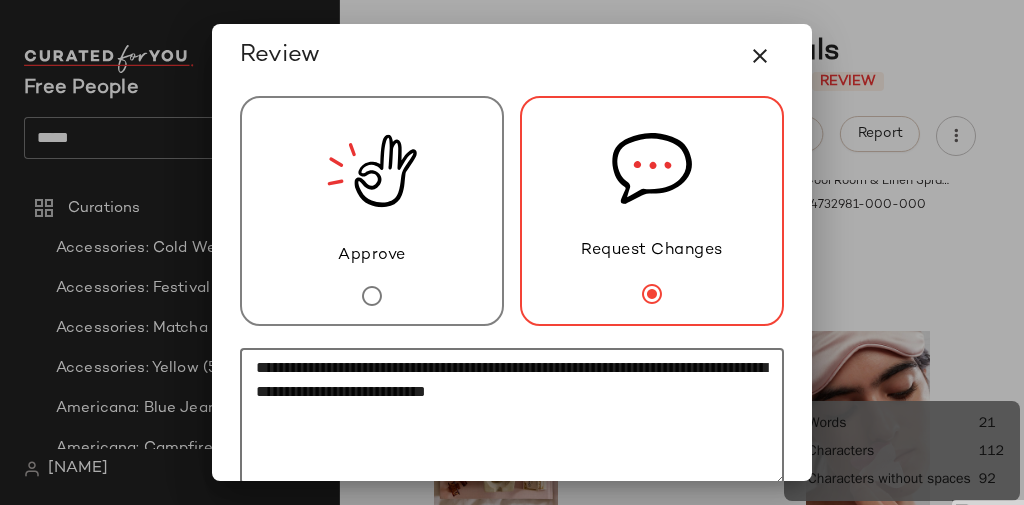 click on "**********" 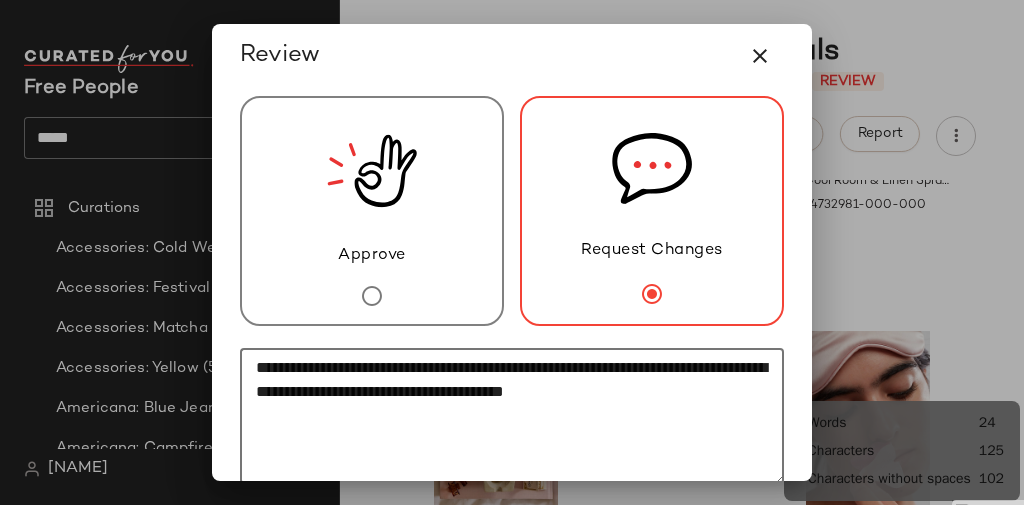 paste on "**********" 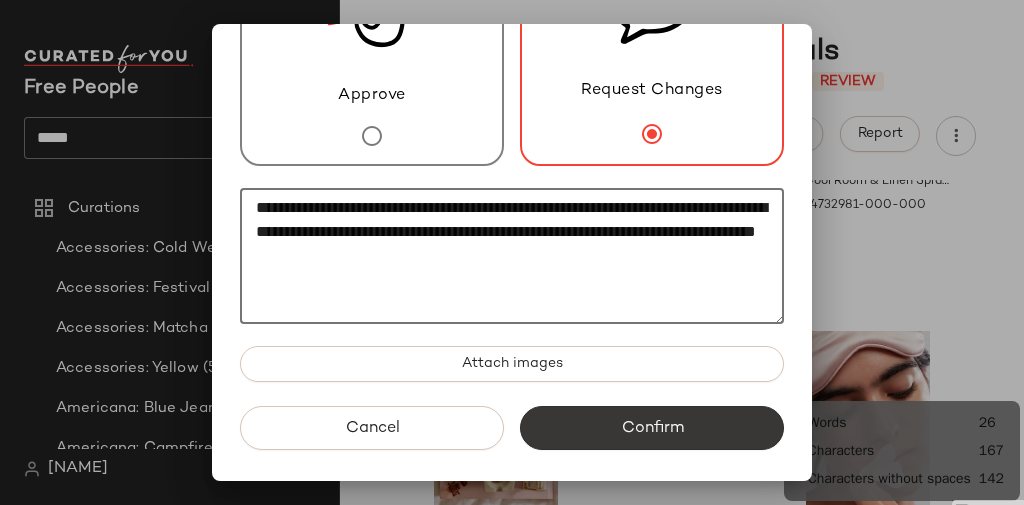 scroll, scrollTop: 161, scrollLeft: 0, axis: vertical 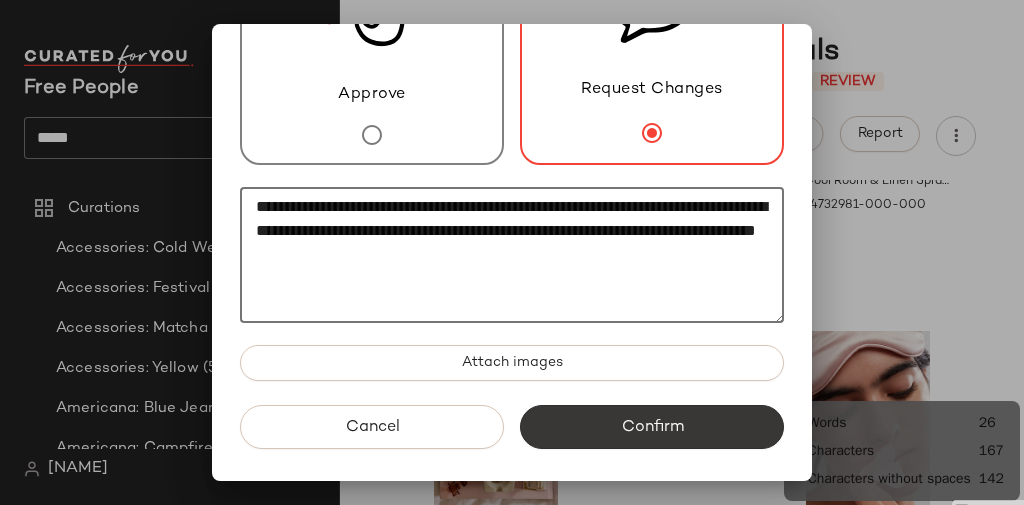 type on "**********" 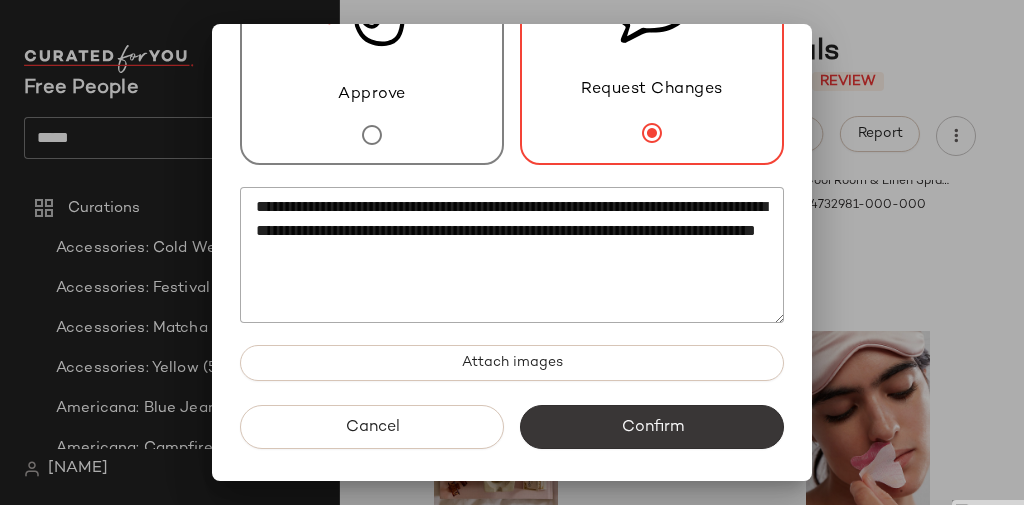 click on "Confirm" at bounding box center (652, 427) 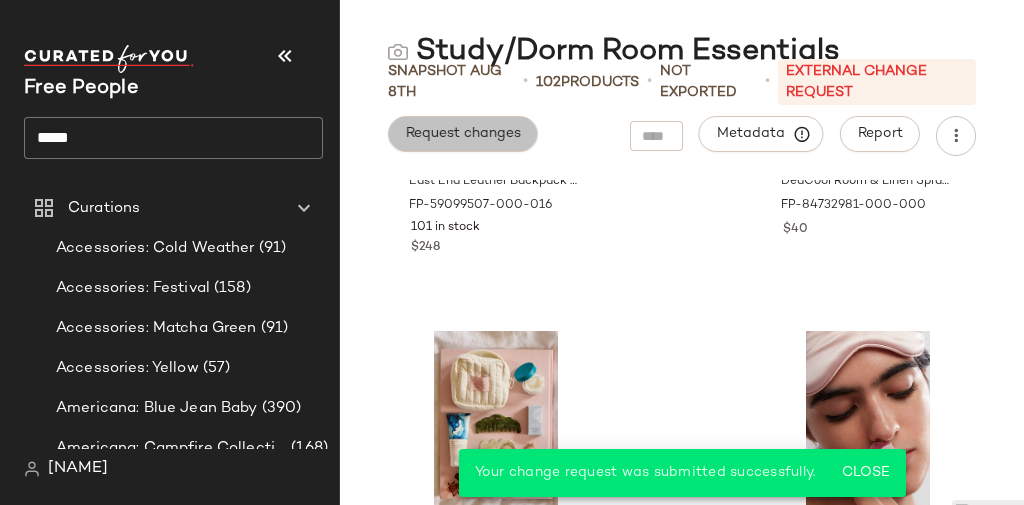 click on "Request changes" at bounding box center [463, 134] 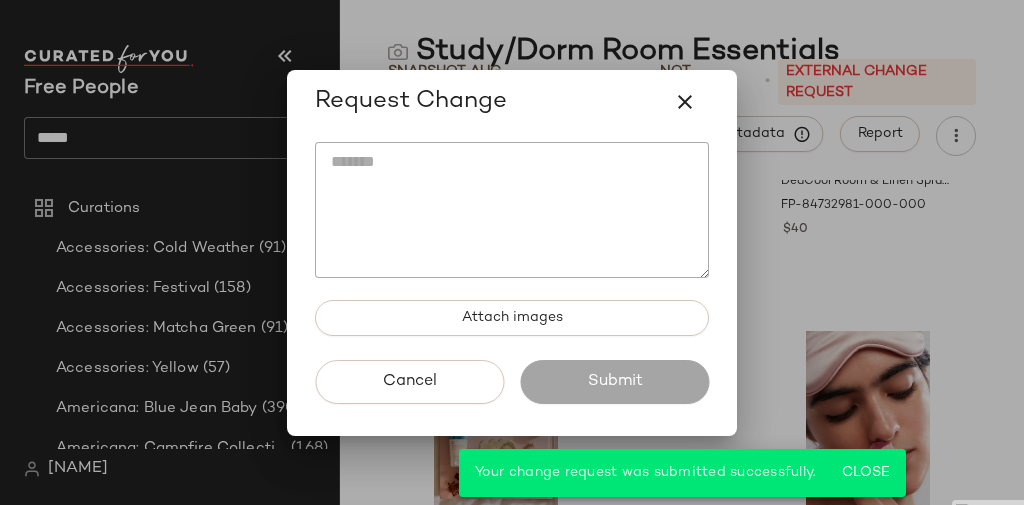 click 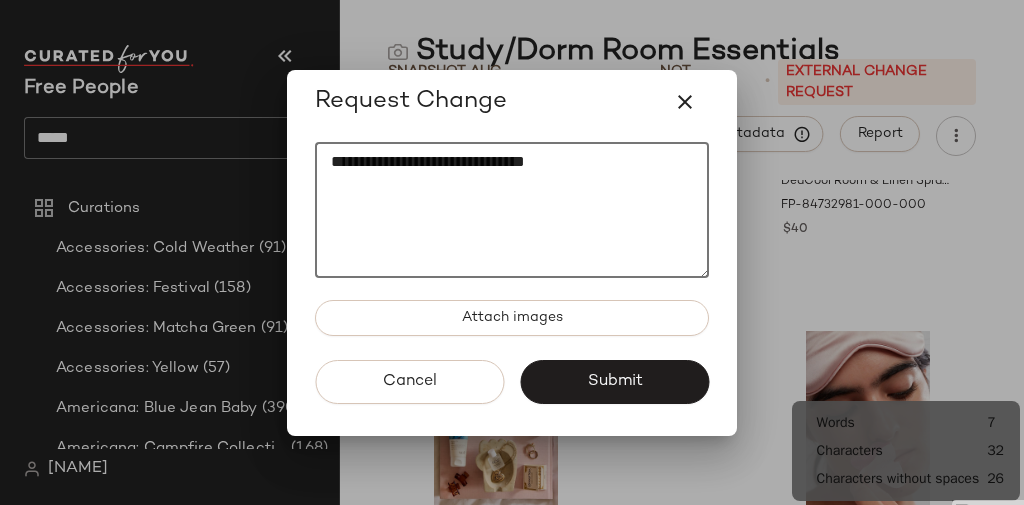type on "**********" 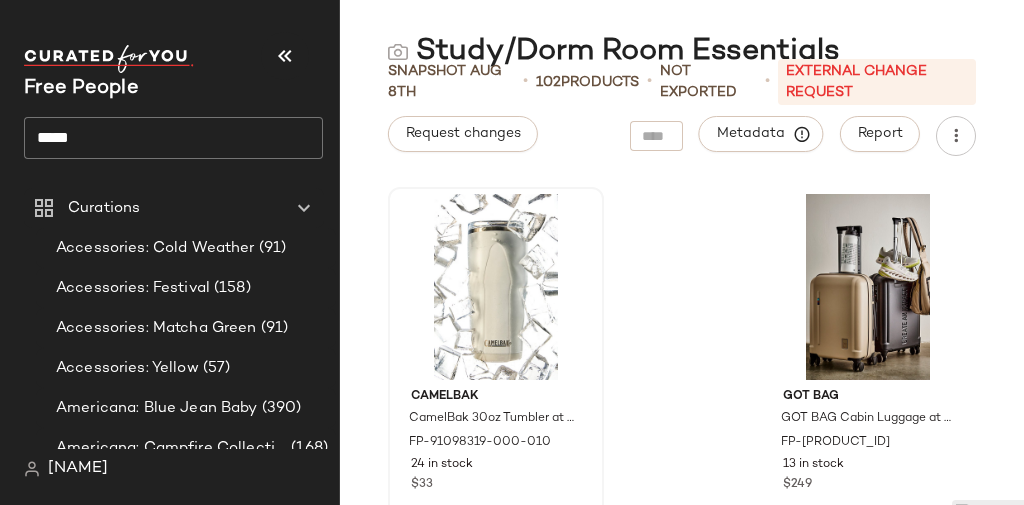 scroll, scrollTop: 2264, scrollLeft: 0, axis: vertical 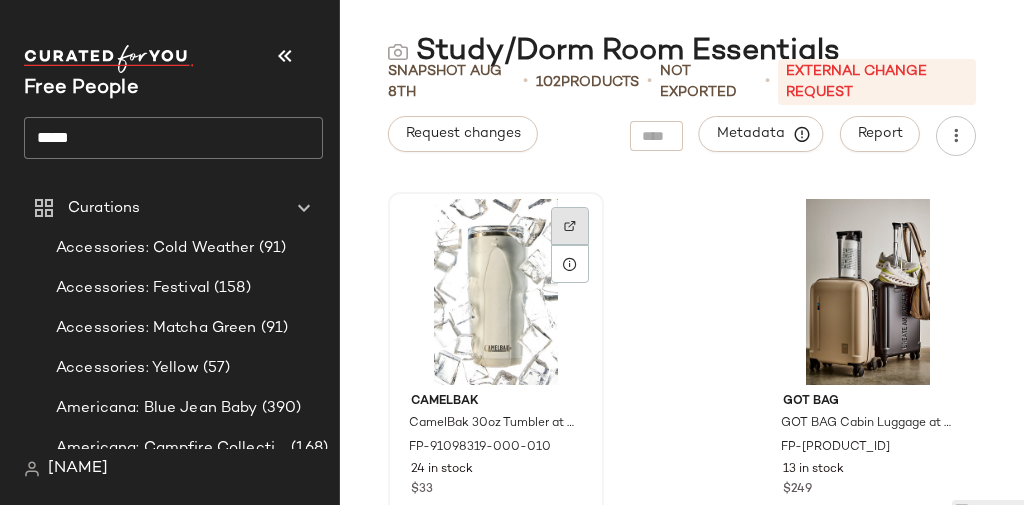 click 